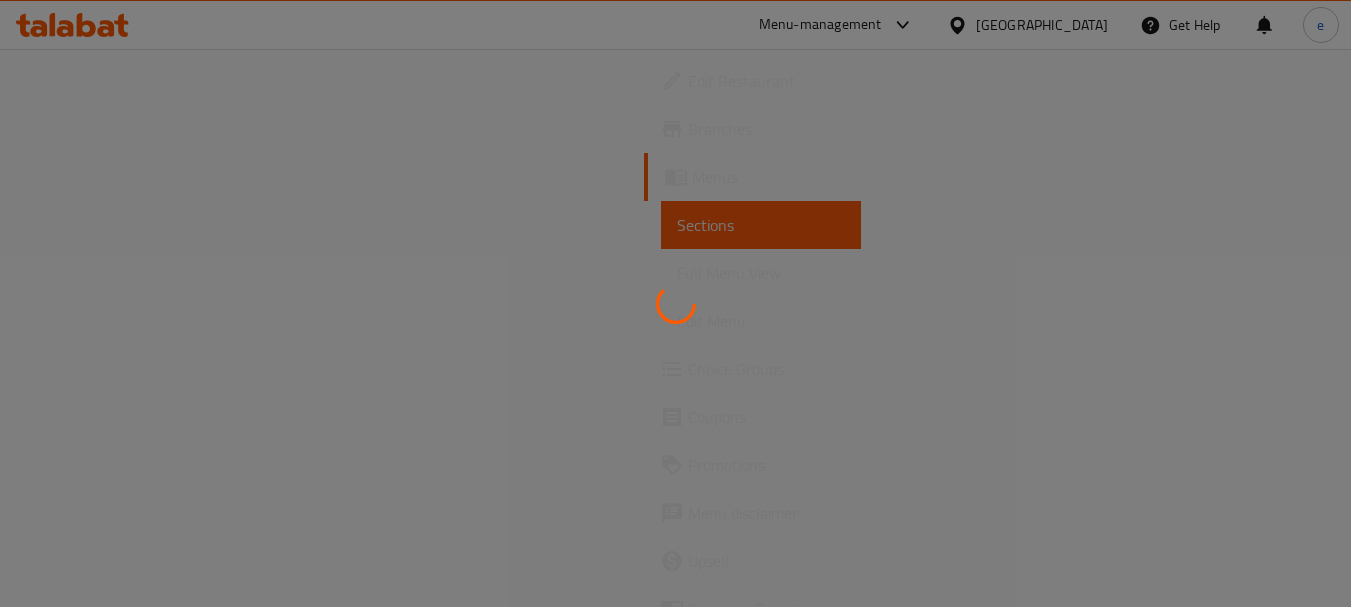 scroll, scrollTop: 0, scrollLeft: 0, axis: both 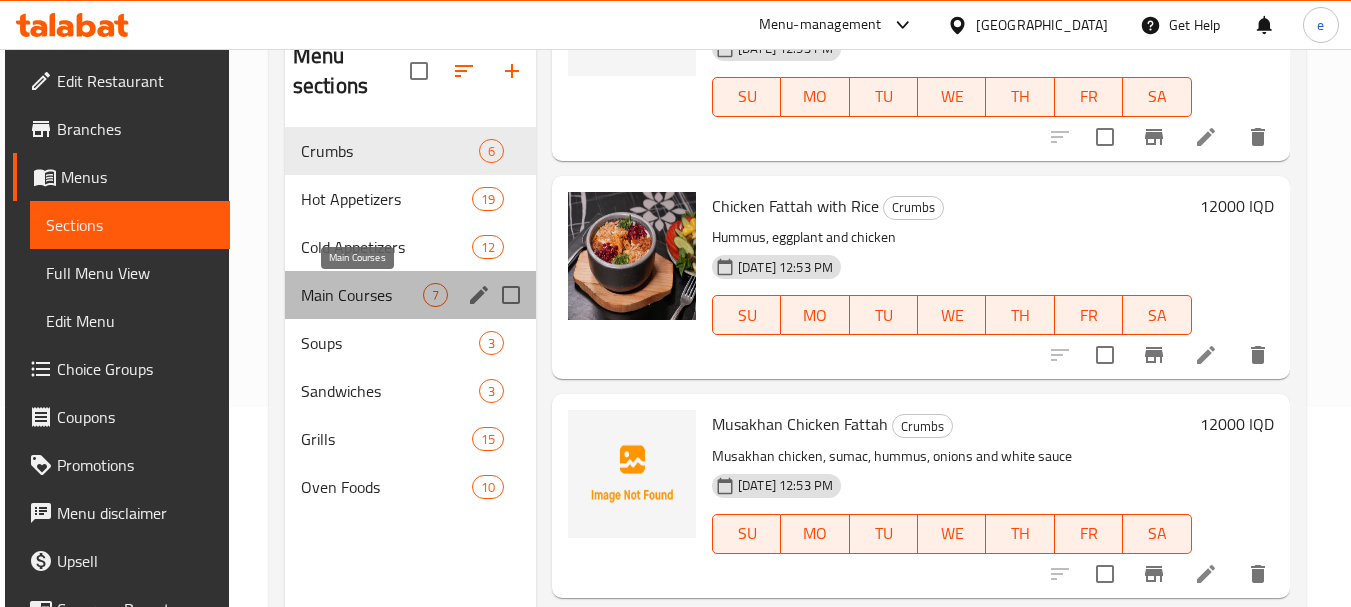 click on "Main Courses" at bounding box center [362, 295] 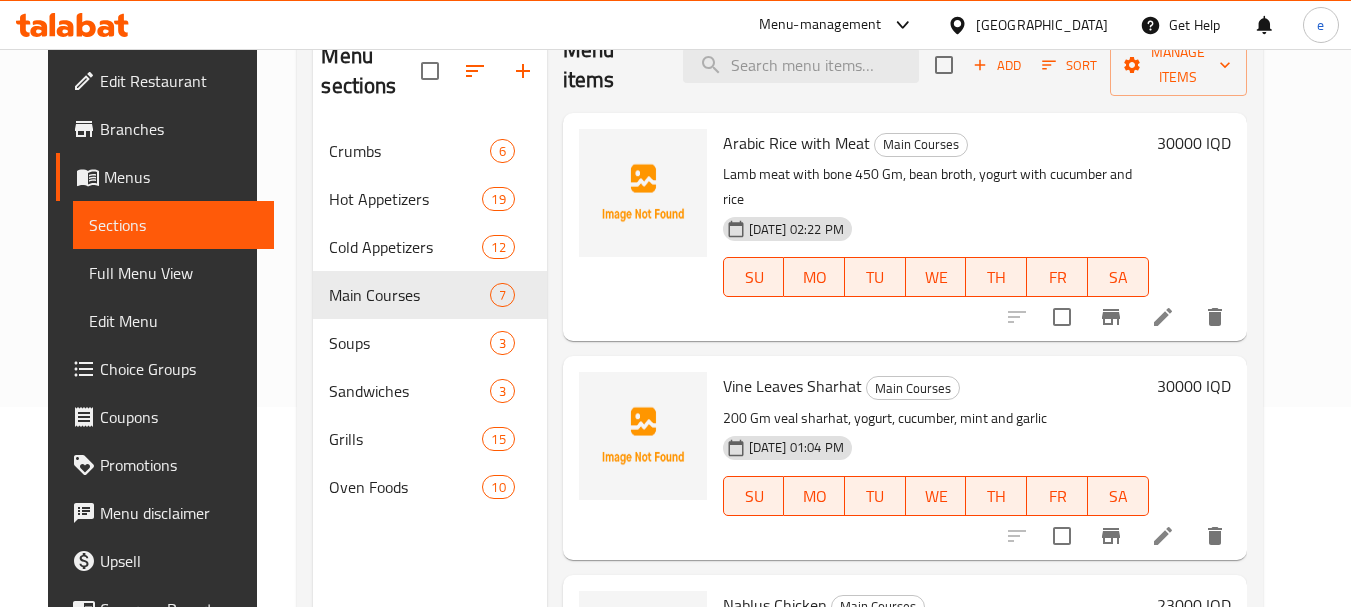 scroll, scrollTop: 0, scrollLeft: 0, axis: both 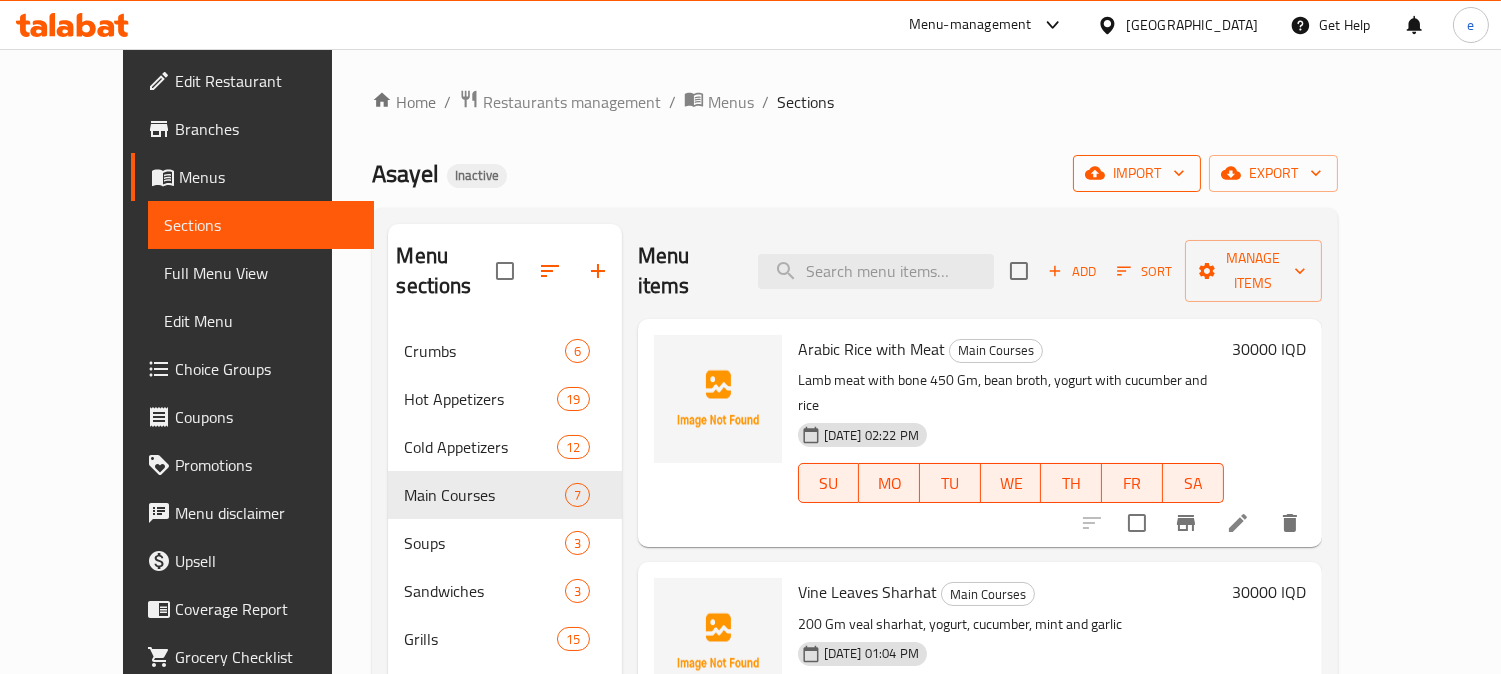 click on "import" at bounding box center (1137, 173) 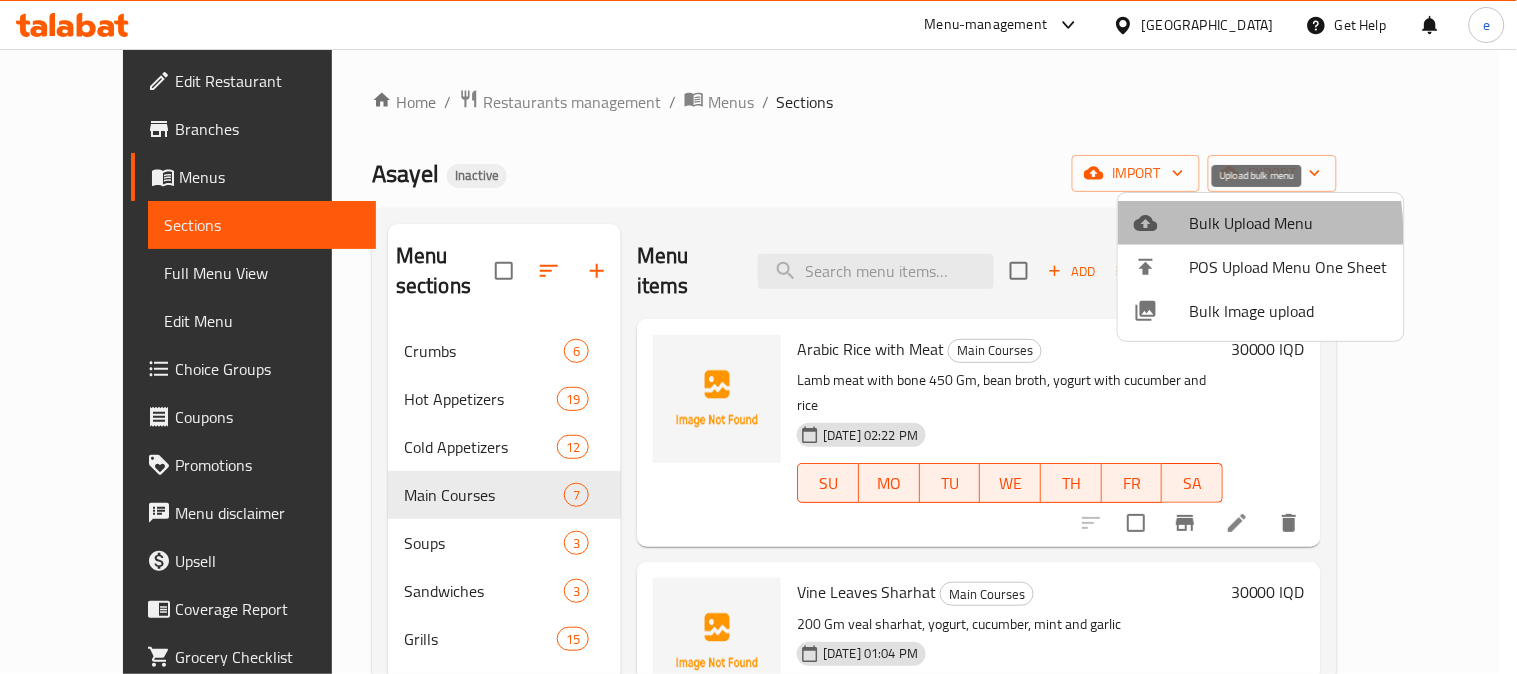 click at bounding box center (1162, 223) 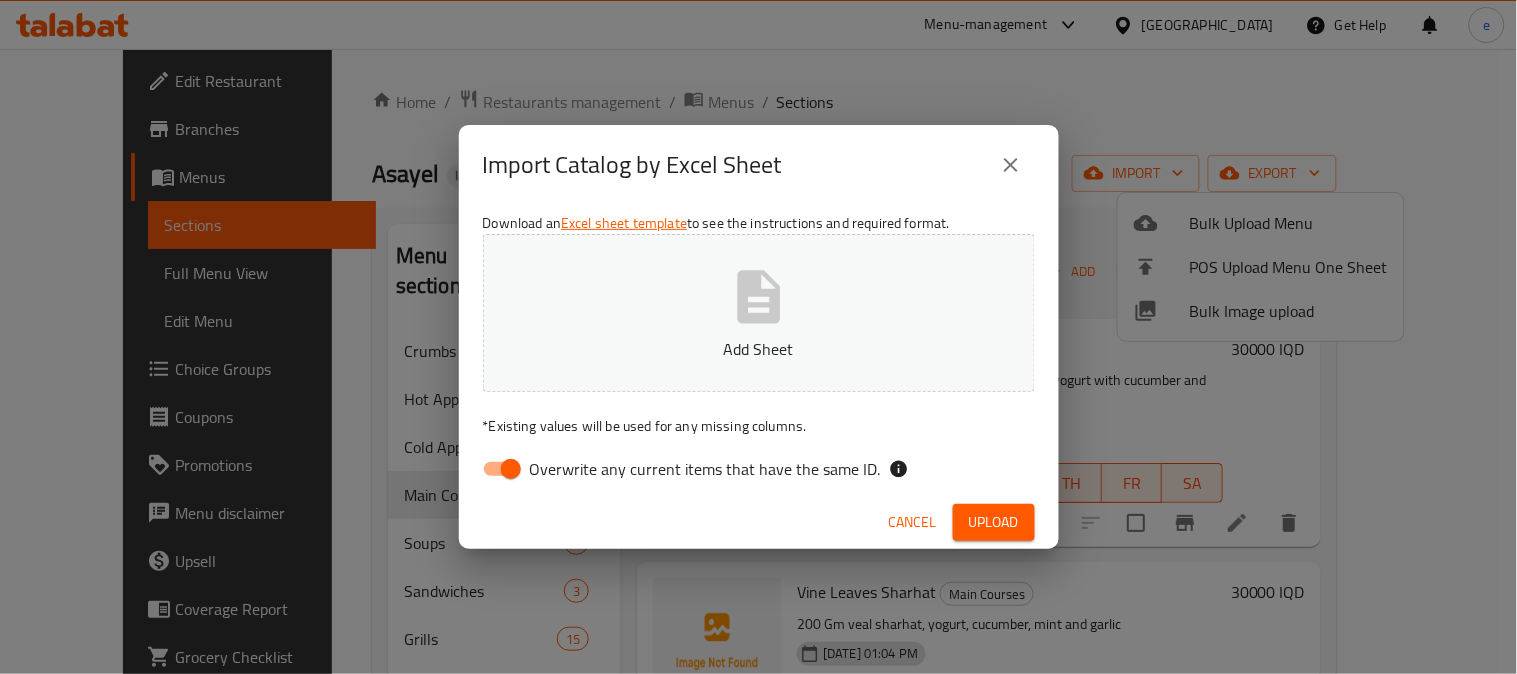 click on "Overwrite any current items that have the same ID." at bounding box center [511, 469] 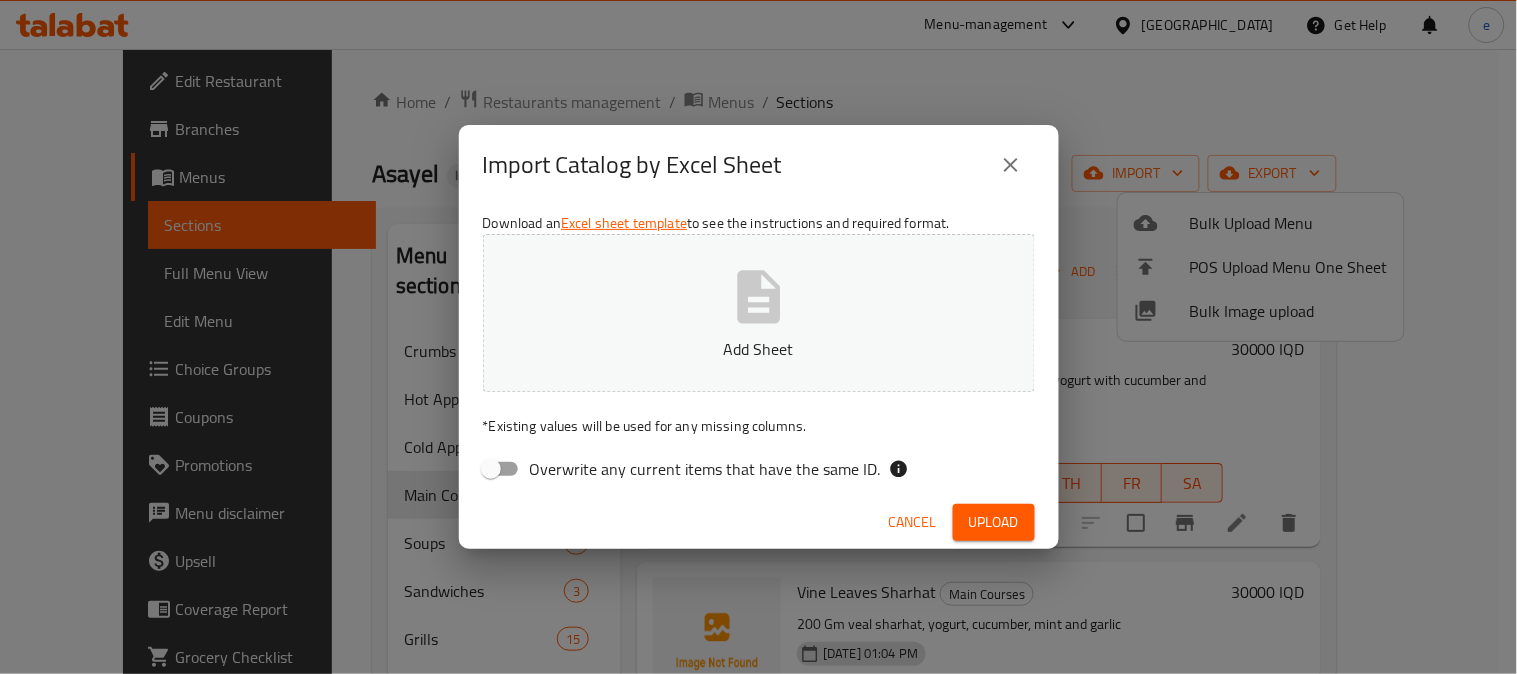 click 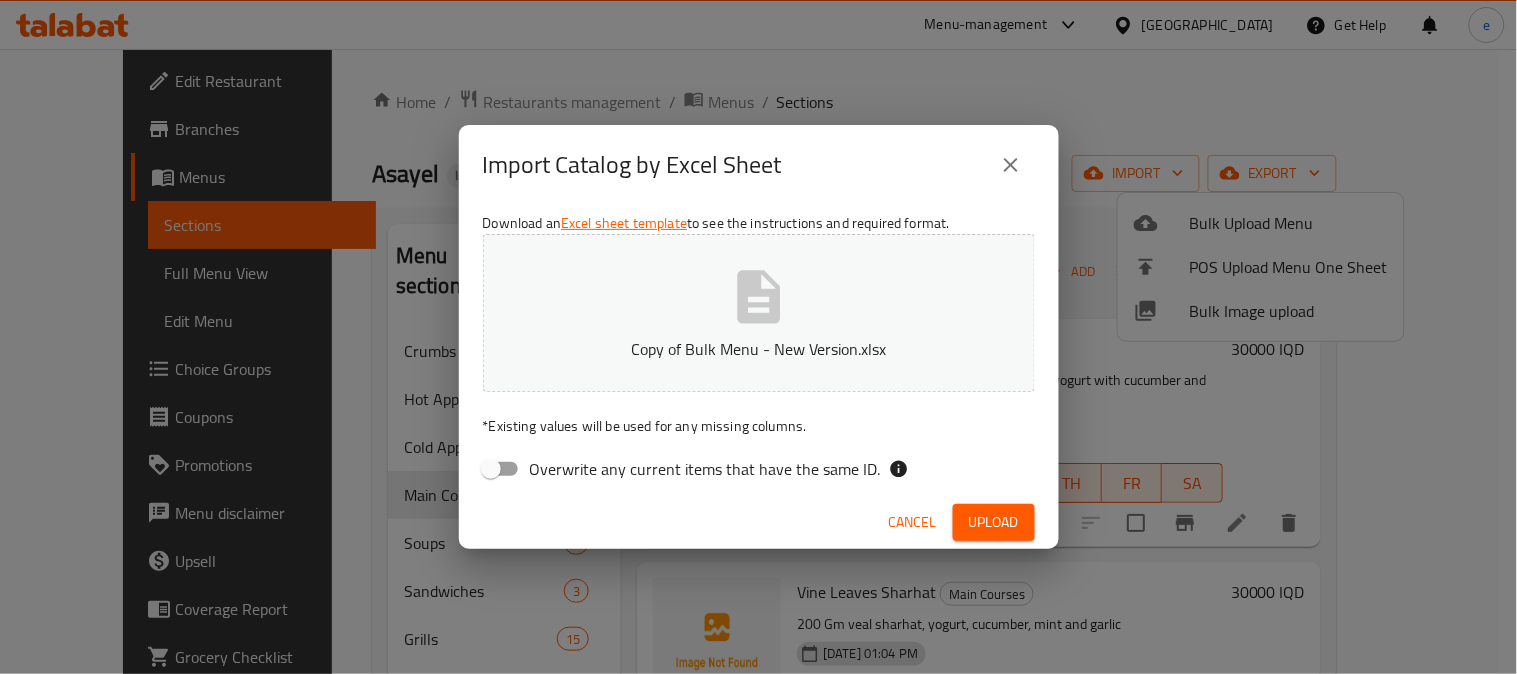 click on "Upload" at bounding box center [994, 522] 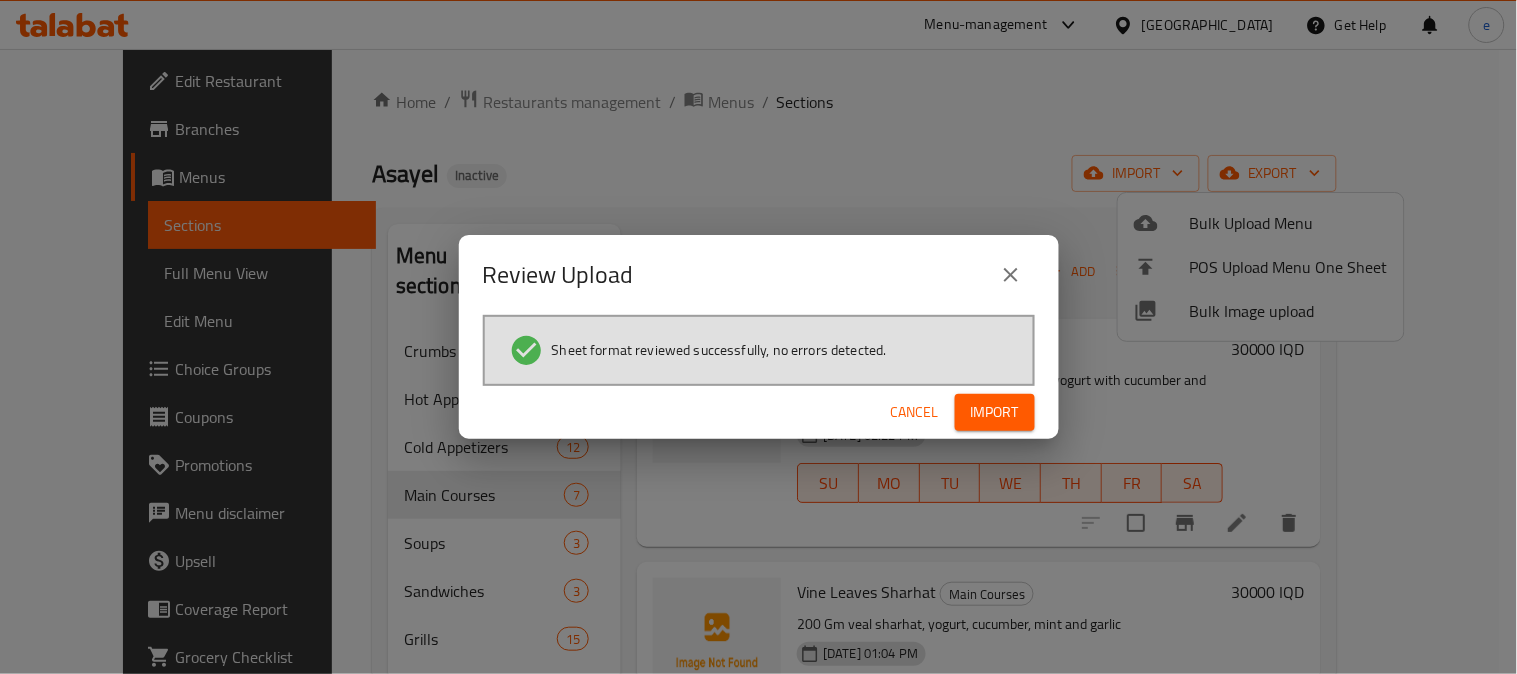 click on "Import" at bounding box center [995, 412] 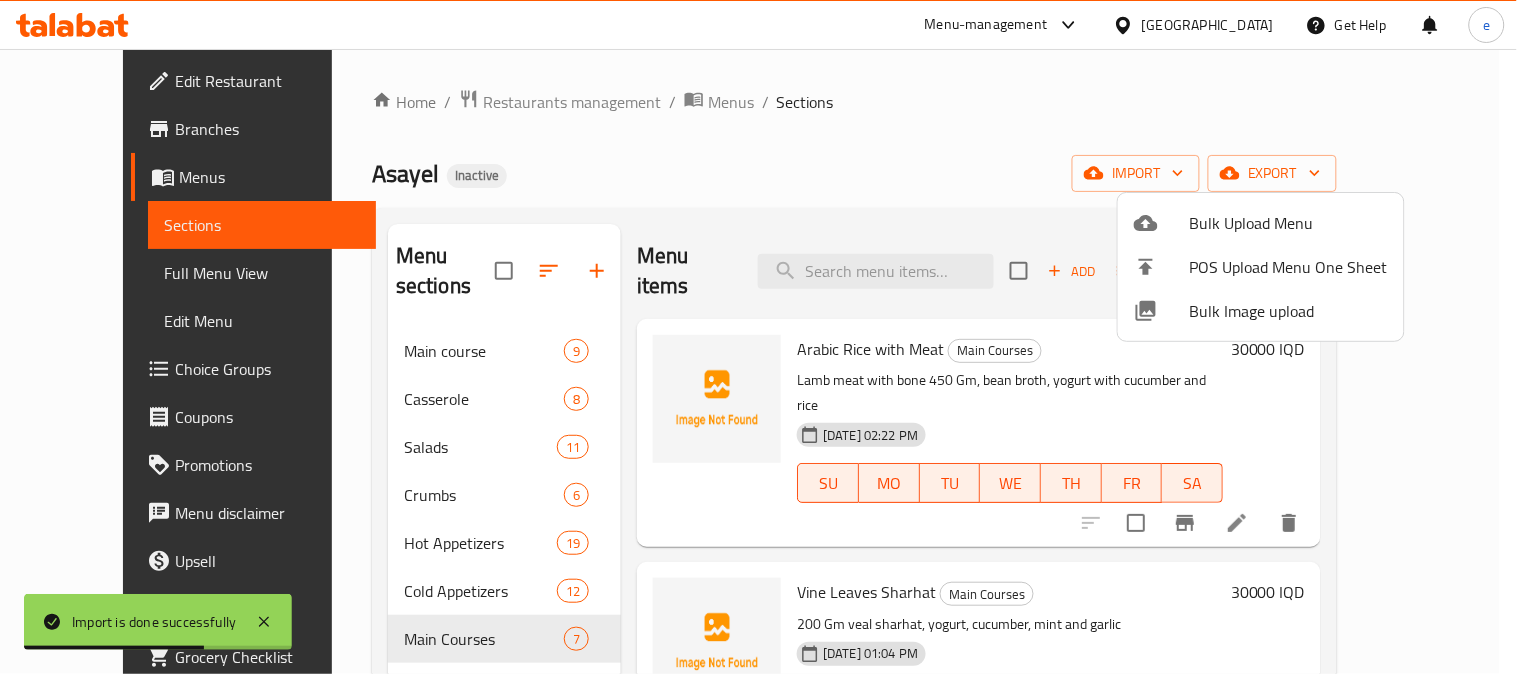 click at bounding box center [758, 337] 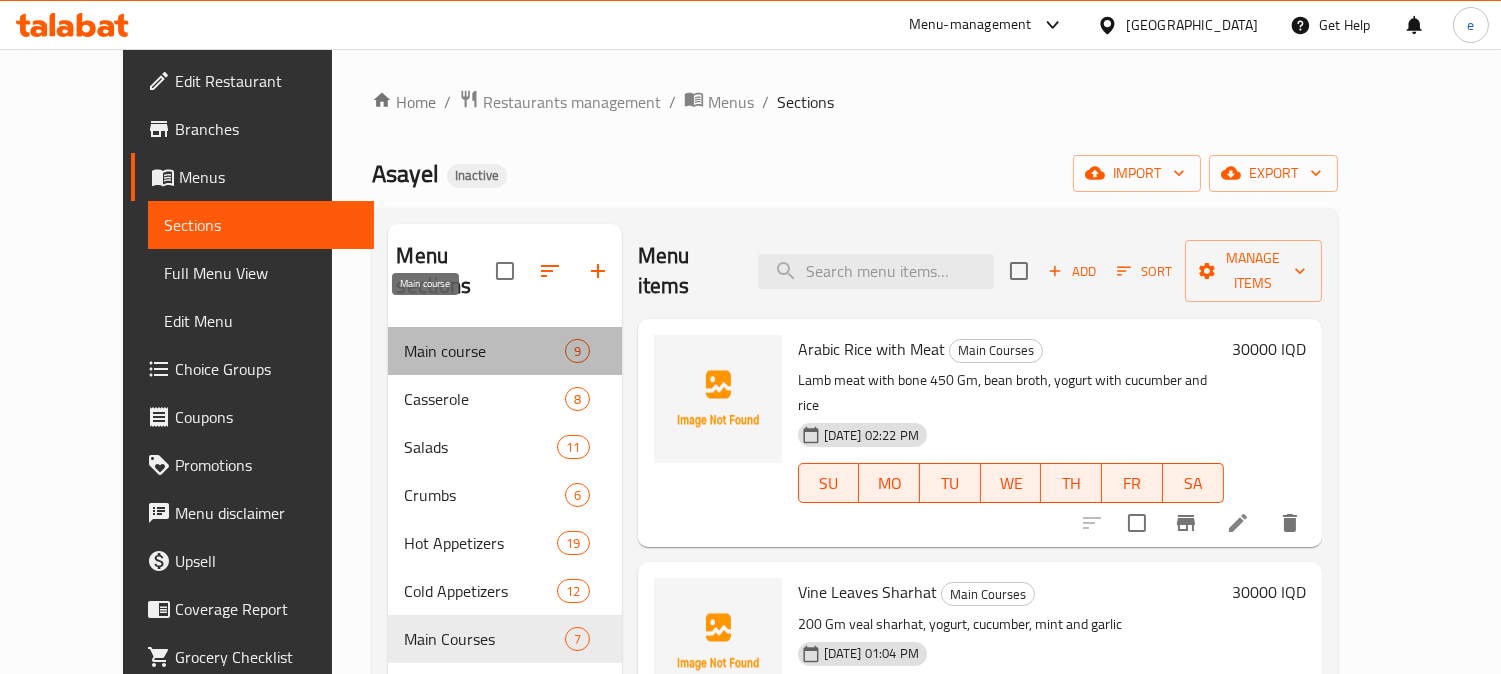 click on "Main course" at bounding box center (484, 351) 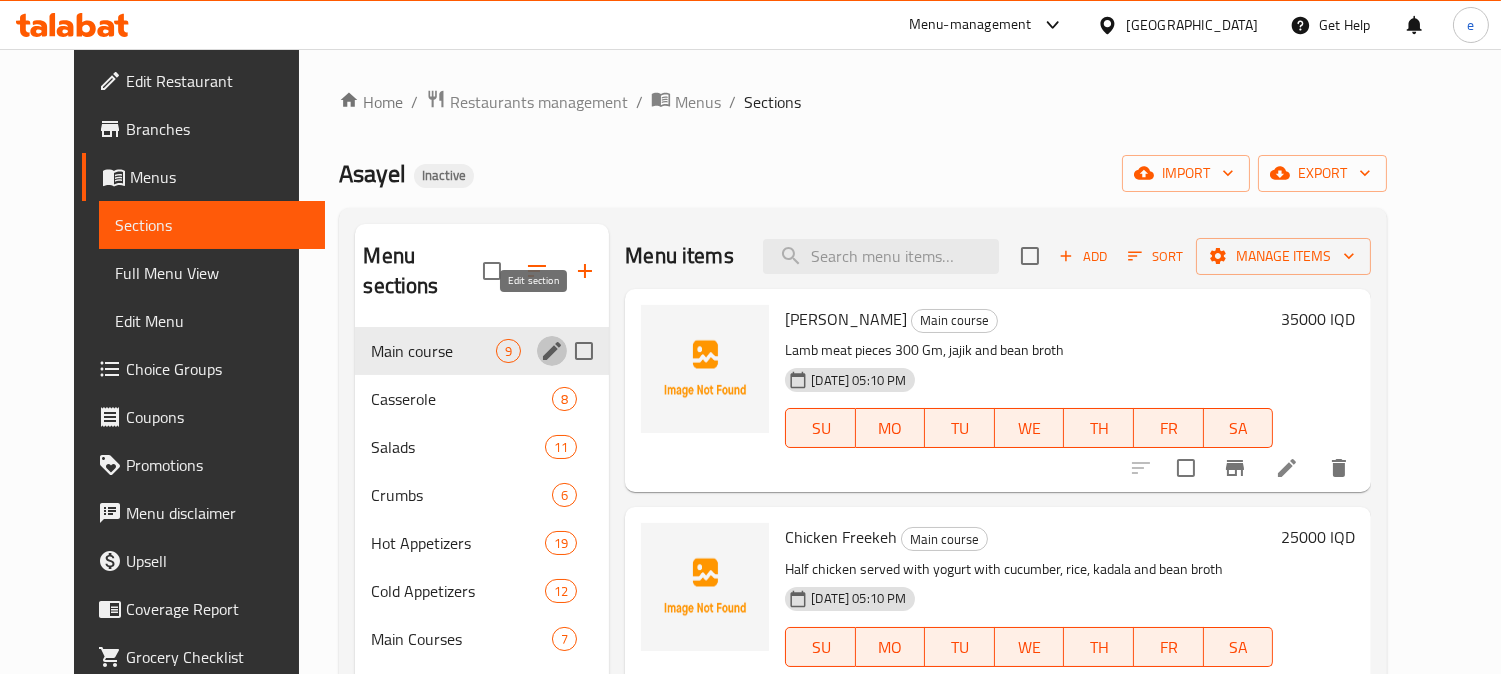 click 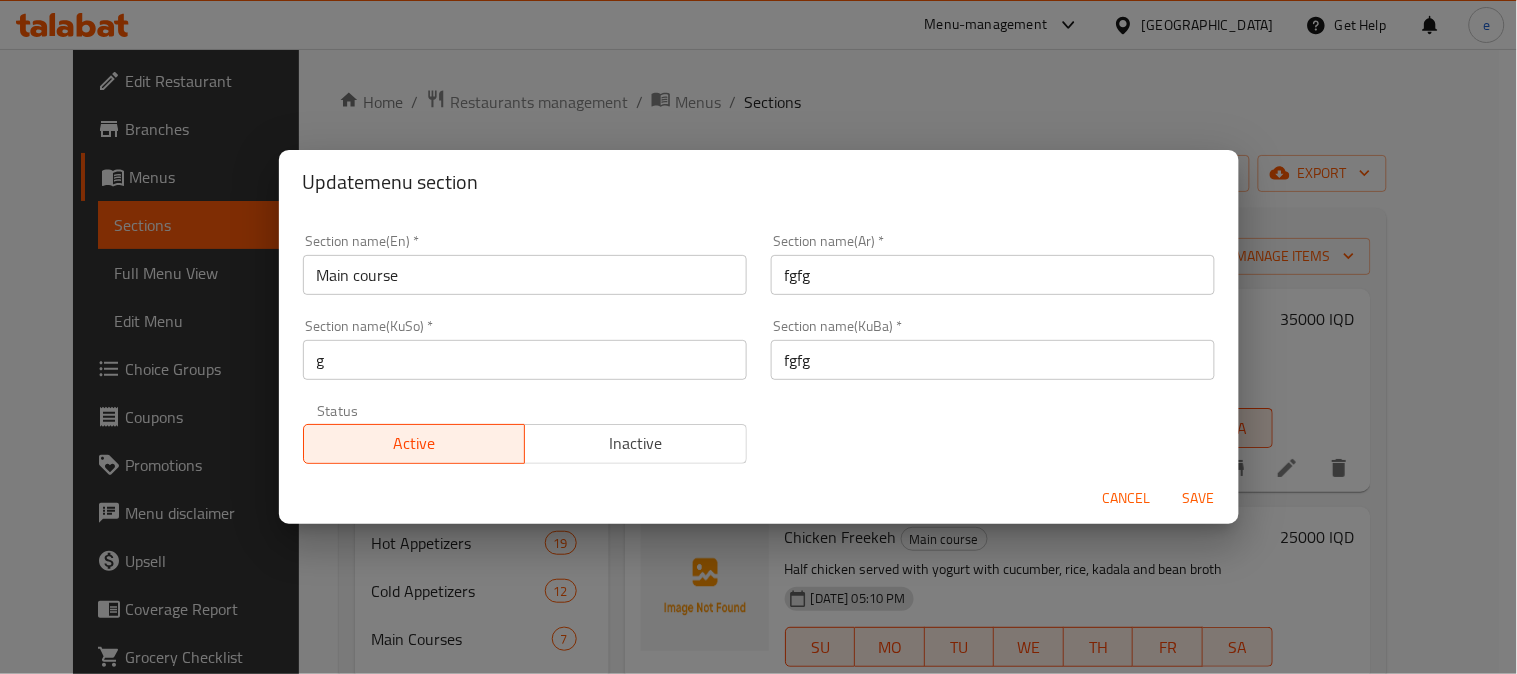 click on "Cancel" at bounding box center (1127, 498) 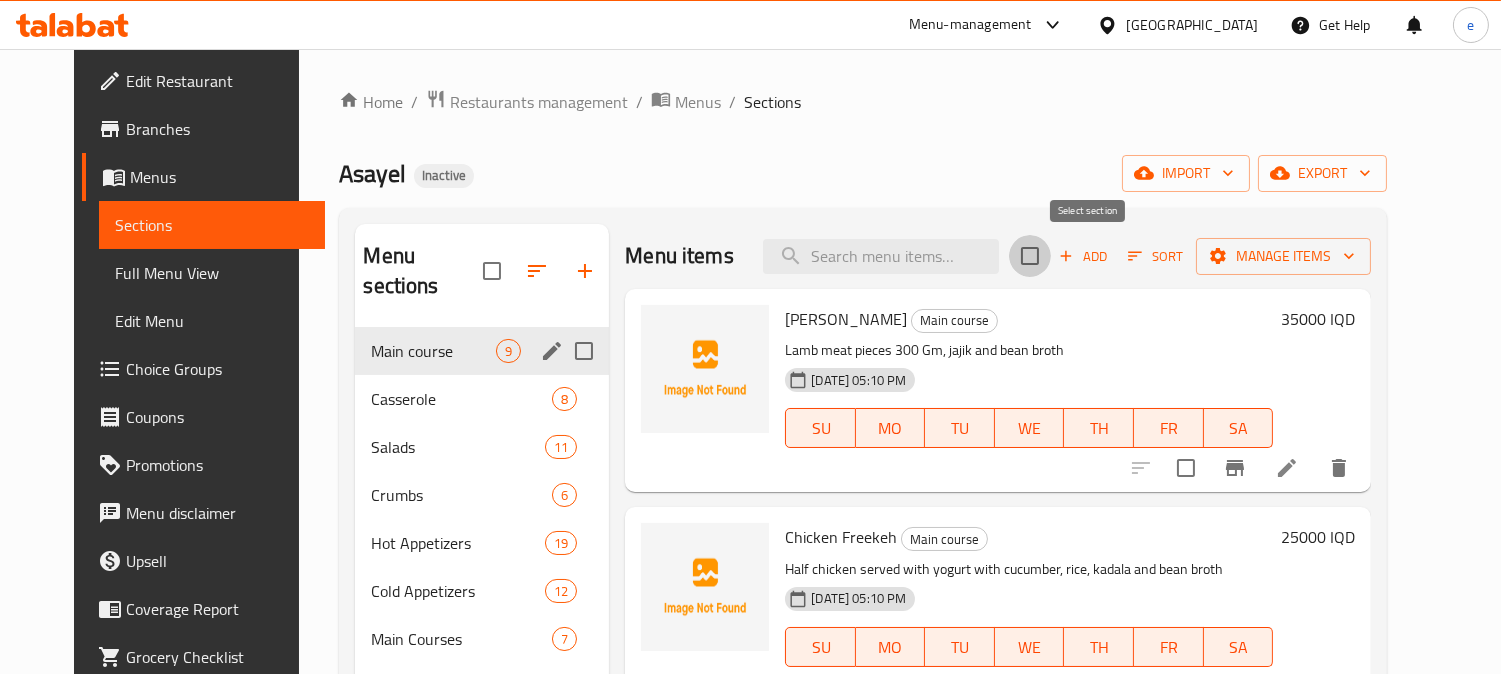 click at bounding box center [1030, 256] 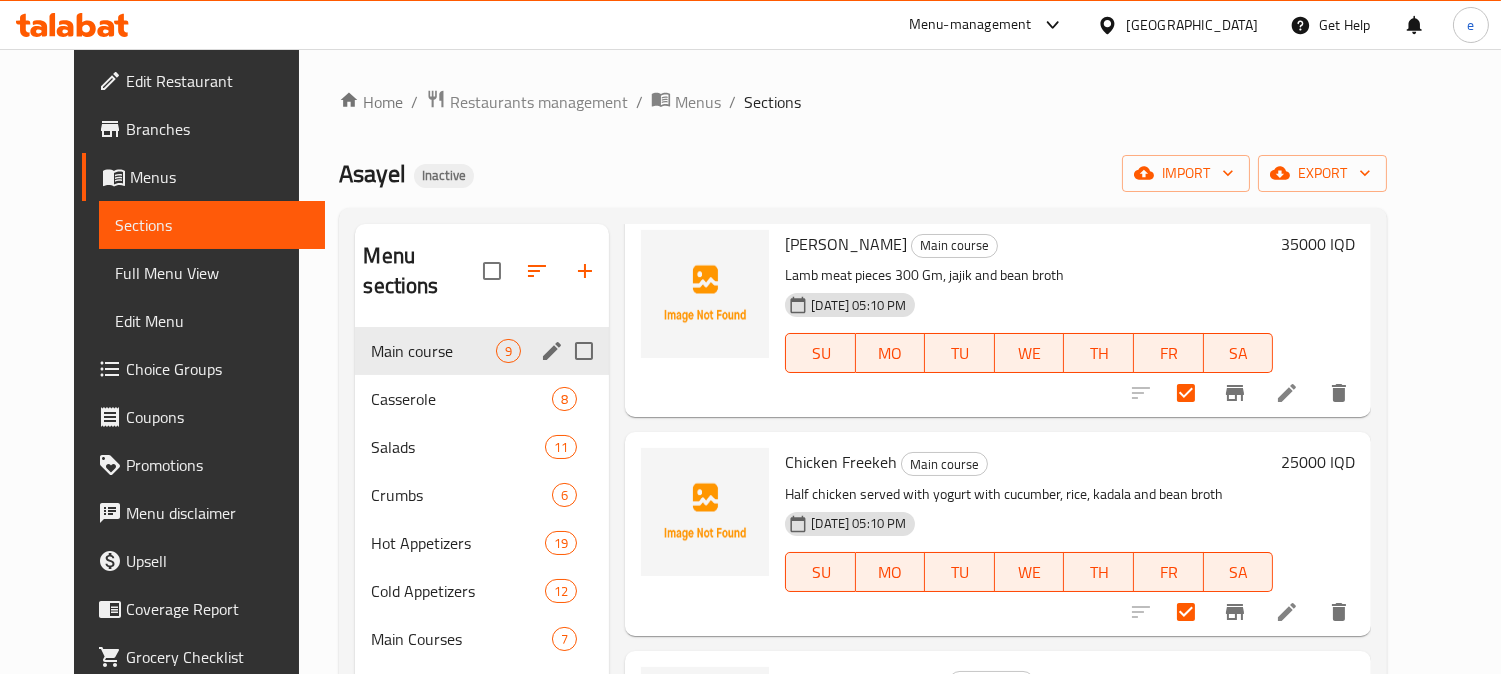 scroll, scrollTop: 0, scrollLeft: 0, axis: both 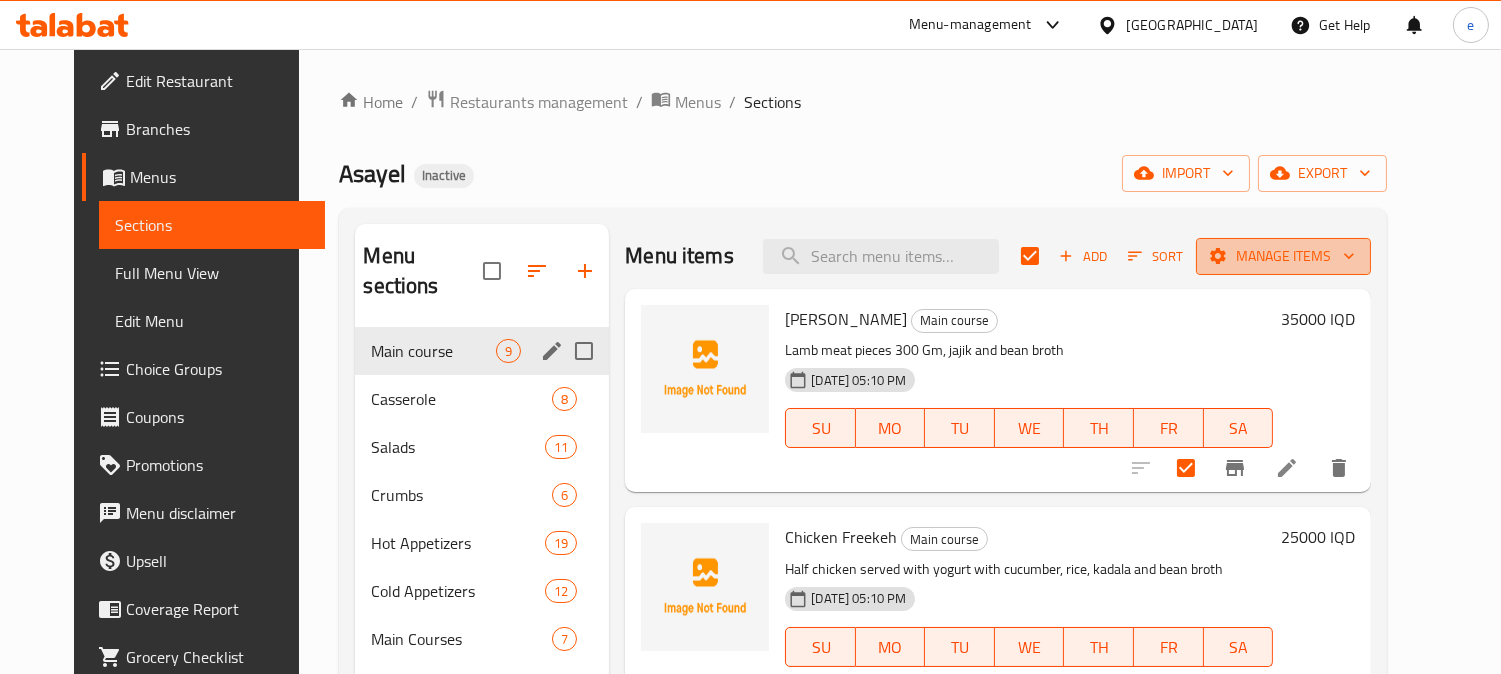 click on "Manage items" at bounding box center (1283, 256) 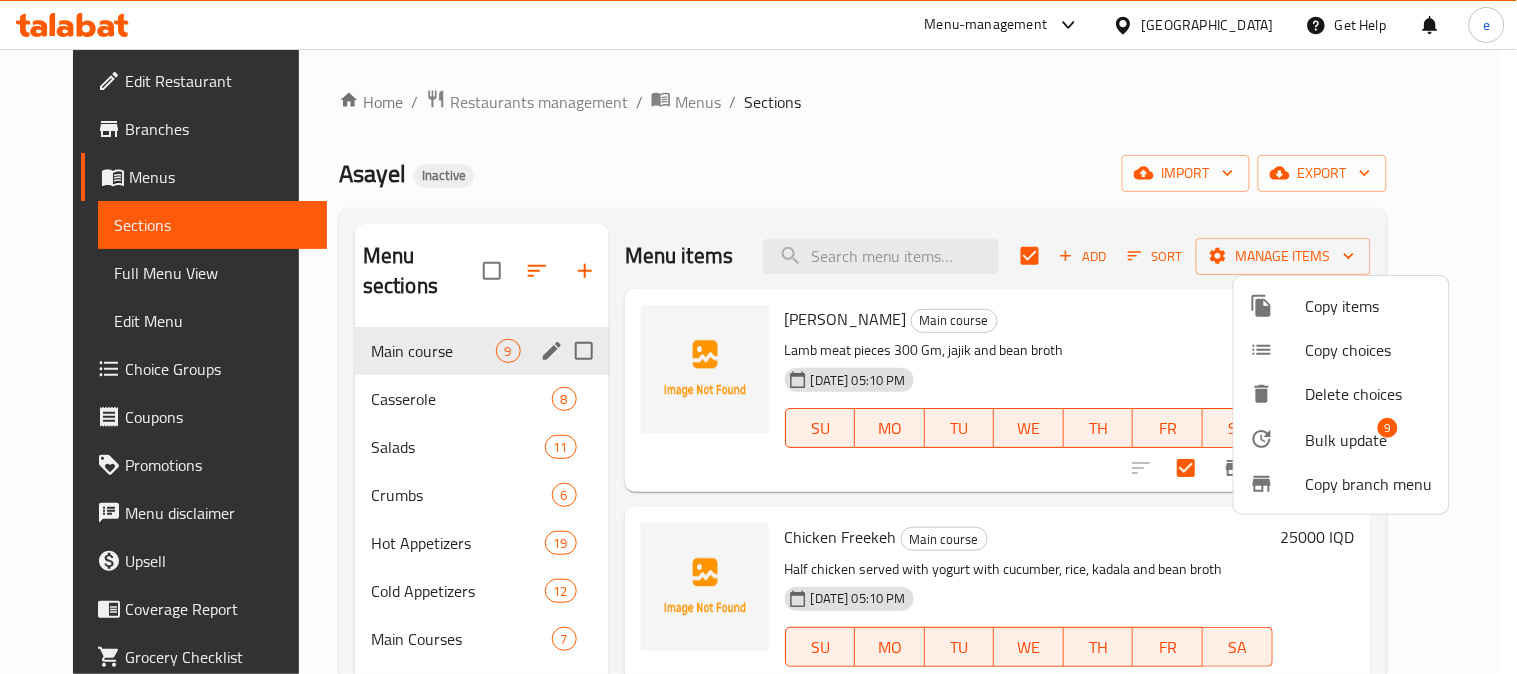click on "Bulk update" at bounding box center [1347, 440] 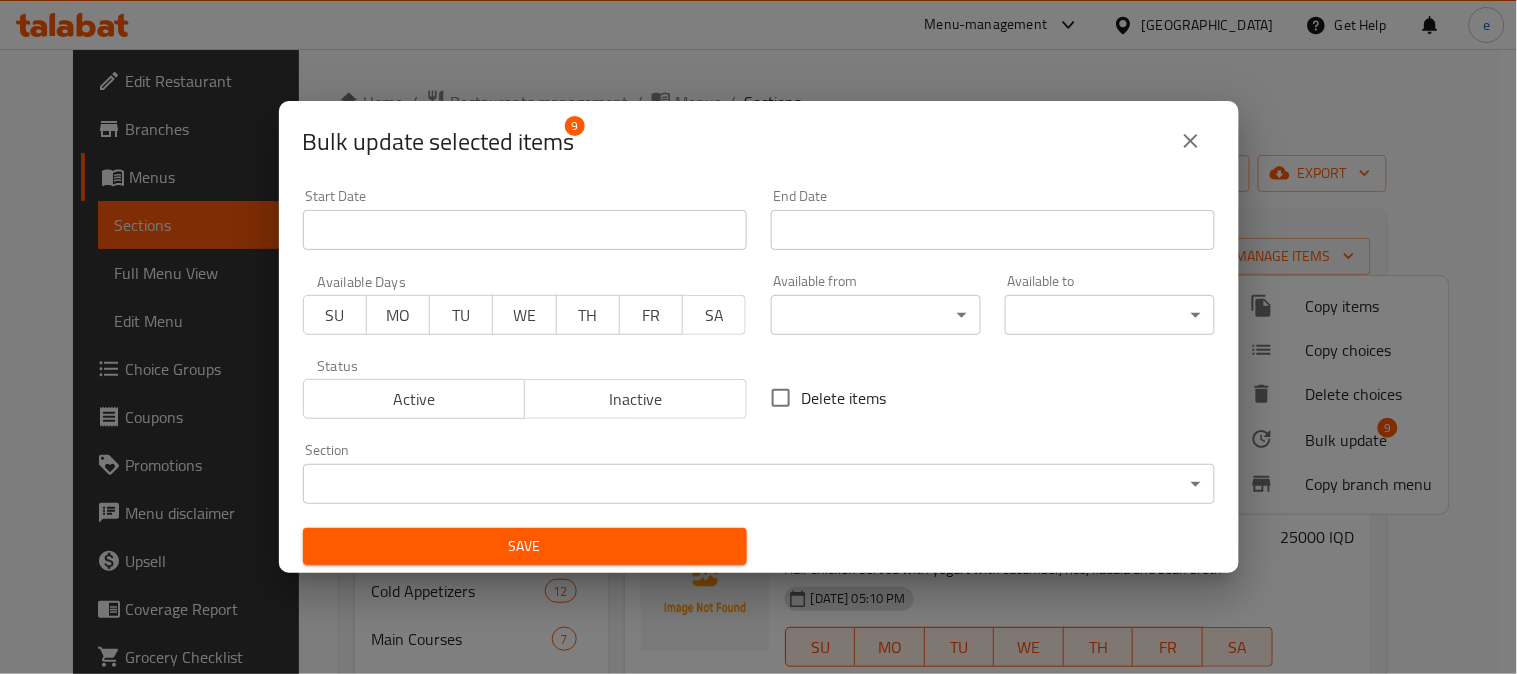 click on "​ Menu-management [GEOGRAPHIC_DATA] Get Help e   Edit Restaurant   Branches   Menus   Sections   Full Menu View   Edit Menu   Choice Groups   Coupons   Promotions   Menu disclaimer   Upsell   Coverage Report   Grocery Checklist  Version:    1.0.0  Get support on:    Support.OpsPlatform Home / Restaurants management / Menus / Sections Asayel Inactive import export Menu sections Main course 9 Casserole 8 Salads 11 Crumbs 6 Hot Appetizers 19 Cold Appetizers 12 Main Courses 7 Soups 3 Sandwiches 3 Grills 15 Oven Foods 10 Menu items Add Sort Manage items Shank Freekeh   Main course Lamb meat pieces 300 Gm, jajik and bean broth [DATE] 05:10 PM SU MO TU WE TH FR SA 35000   IQD Chicken Freekeh   Main course Half chicken served with yogurt with cucumber, rice, kadala and bean broth [DATE] 05:10 PM SU MO TU WE TH FR SA 25000   IQD Mutafaih Meat Sharhat   Main course Veal 300 Gm with potatoes and sauteed vegetables [DATE] 05:10 PM SU MO TU WE TH FR SA 32000   IQD Chickpea Bulgur with Meat   Main course SU MO TU WE TH FR" at bounding box center [758, 361] 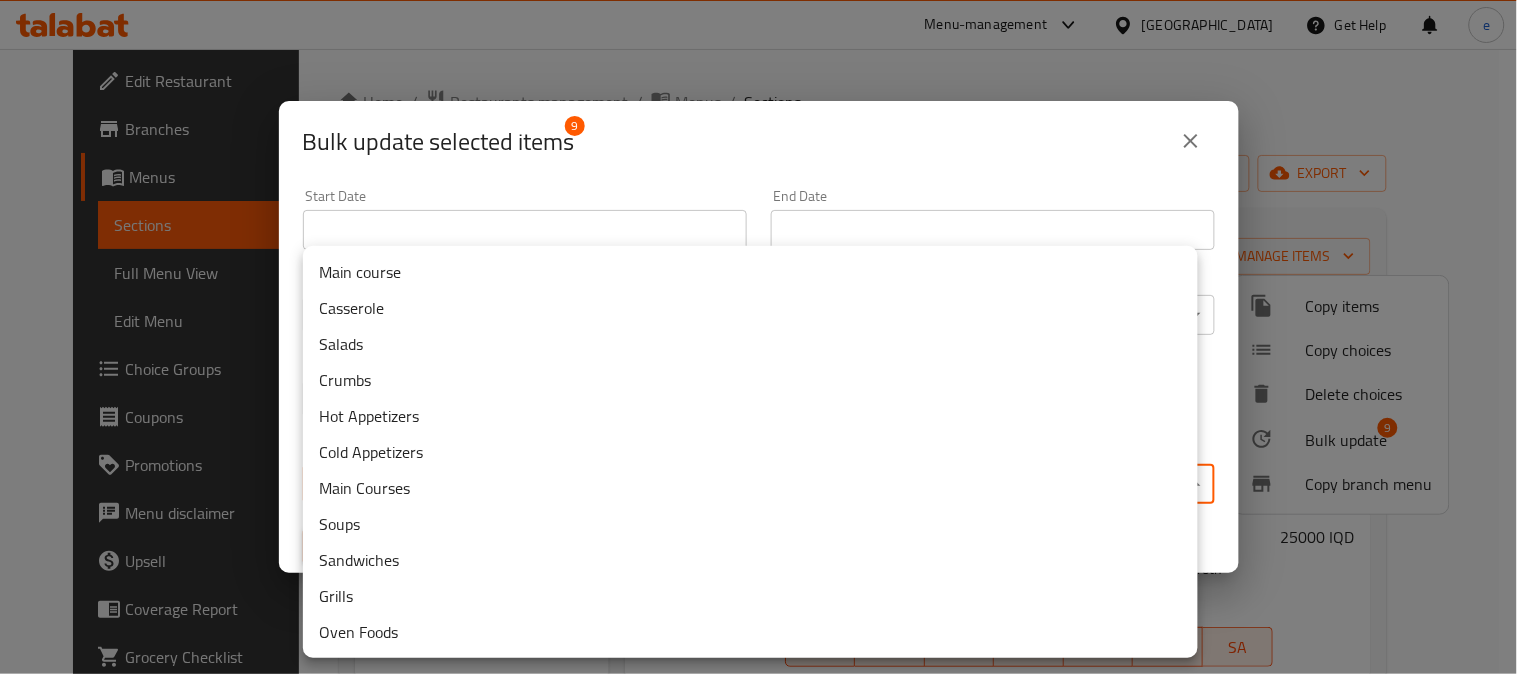 click on "Main Courses" at bounding box center [750, 488] 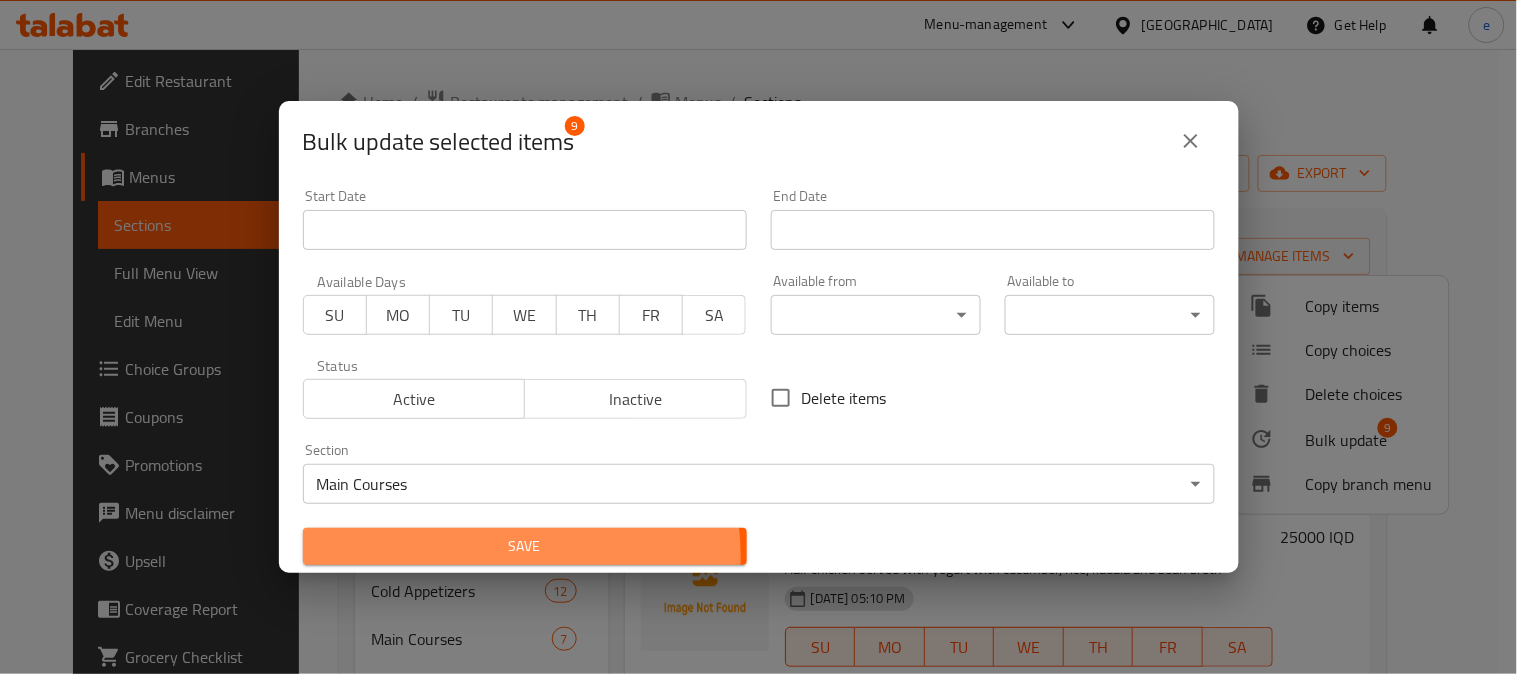 click on "Save" at bounding box center (525, 546) 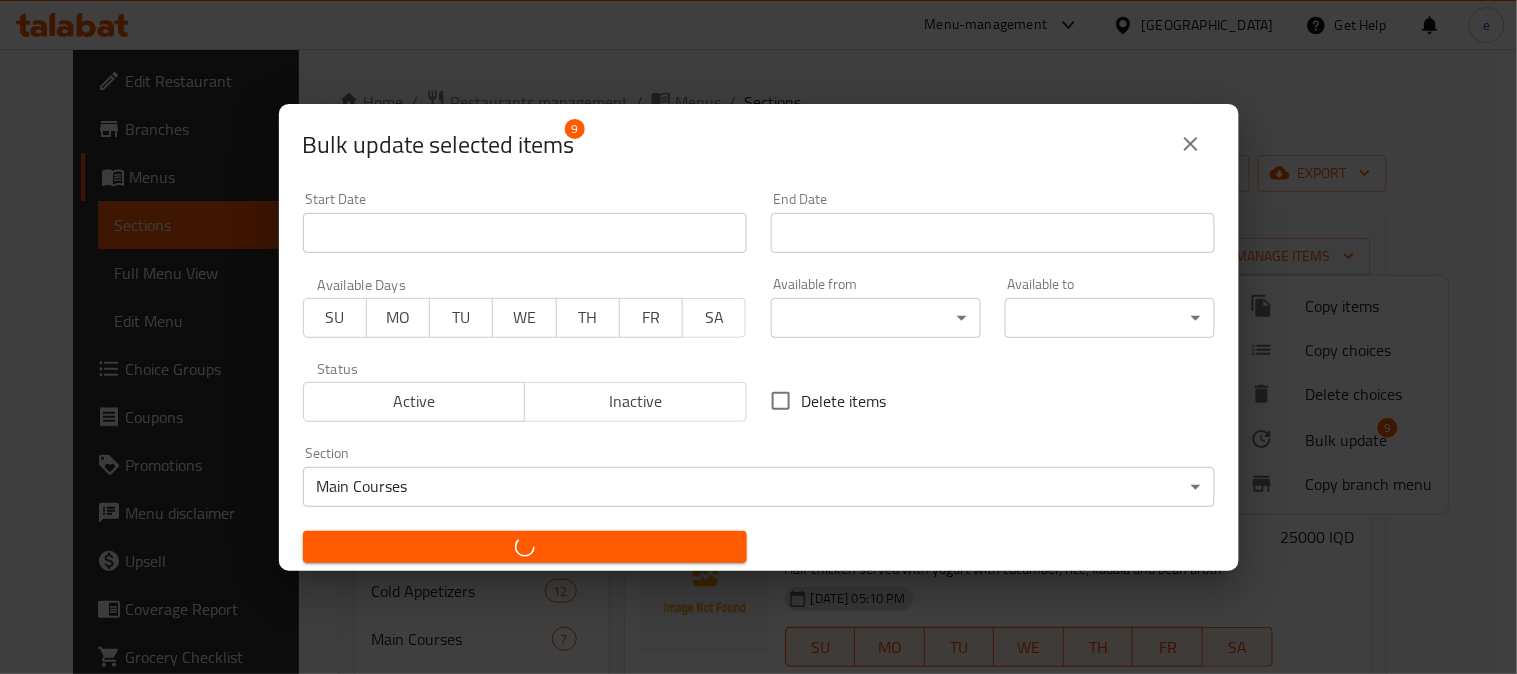checkbox on "false" 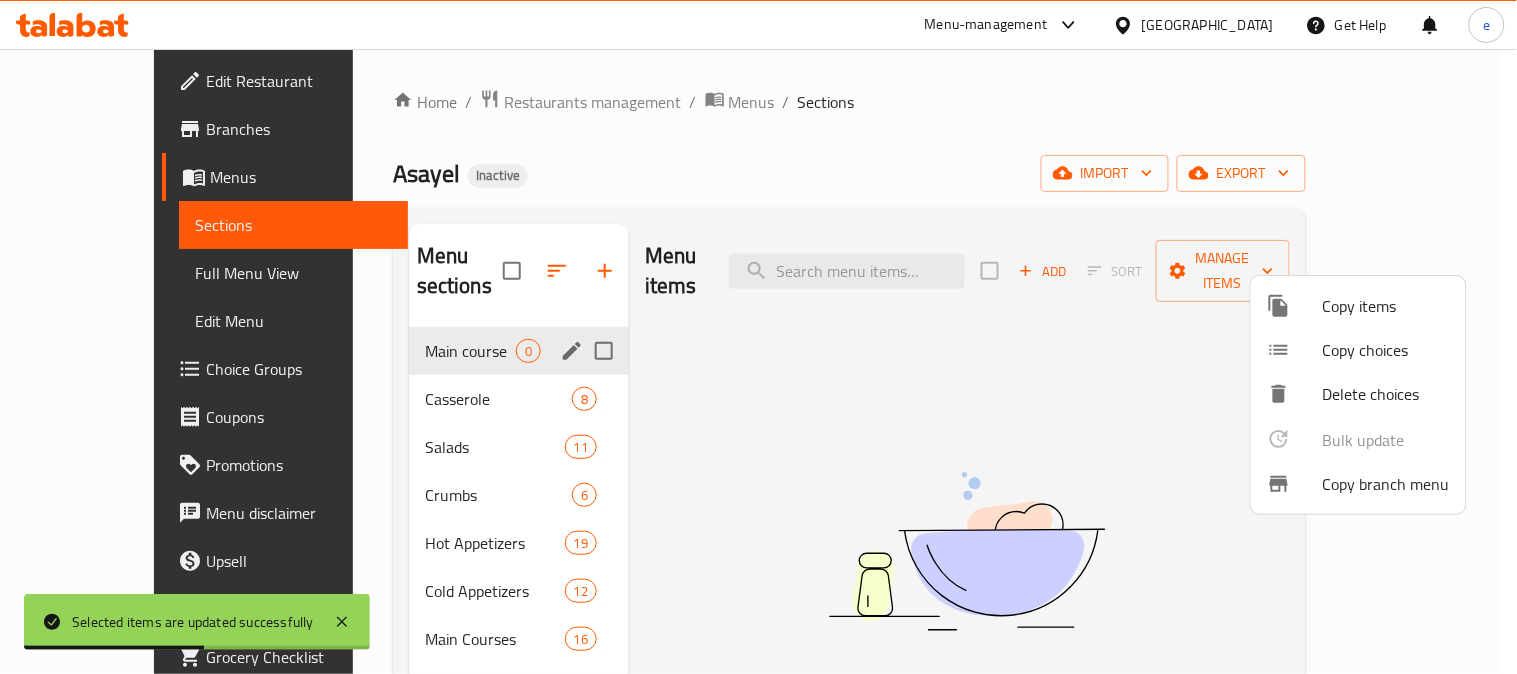click at bounding box center (758, 337) 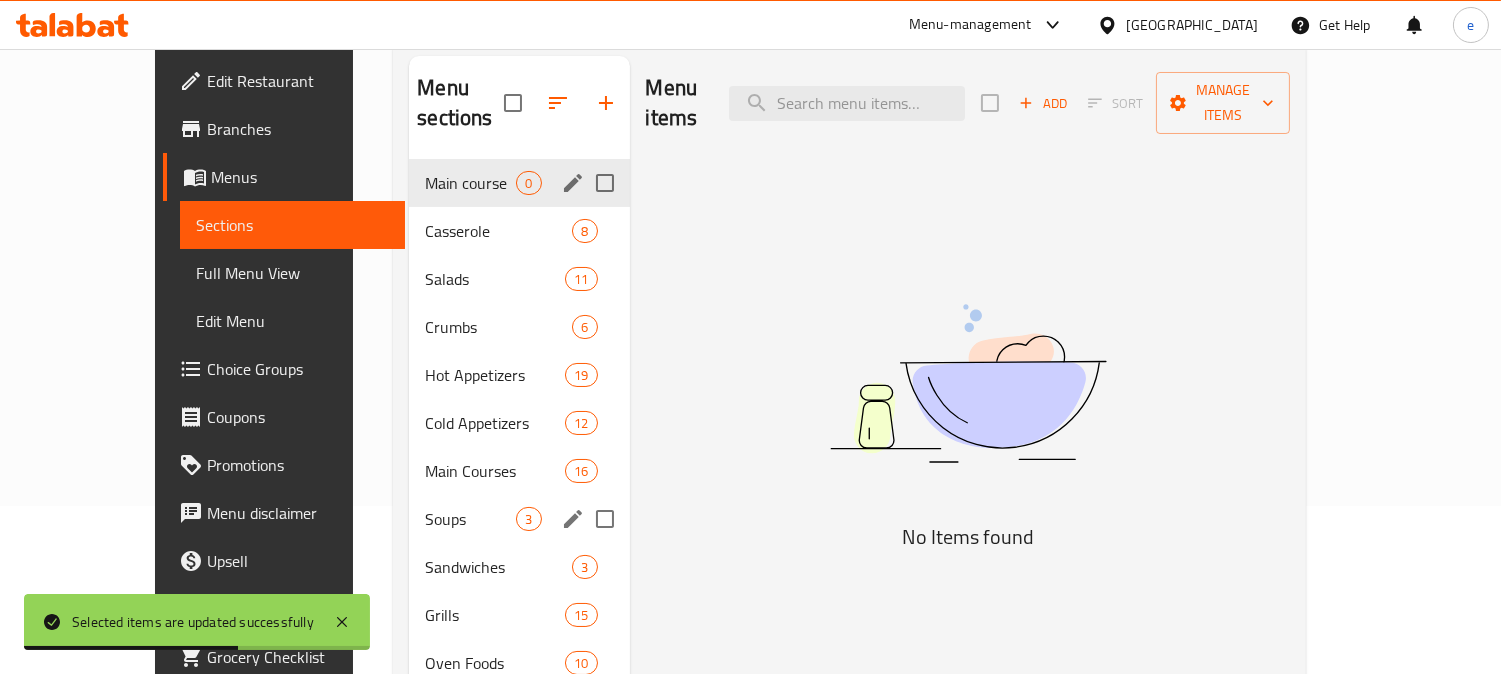 scroll, scrollTop: 222, scrollLeft: 0, axis: vertical 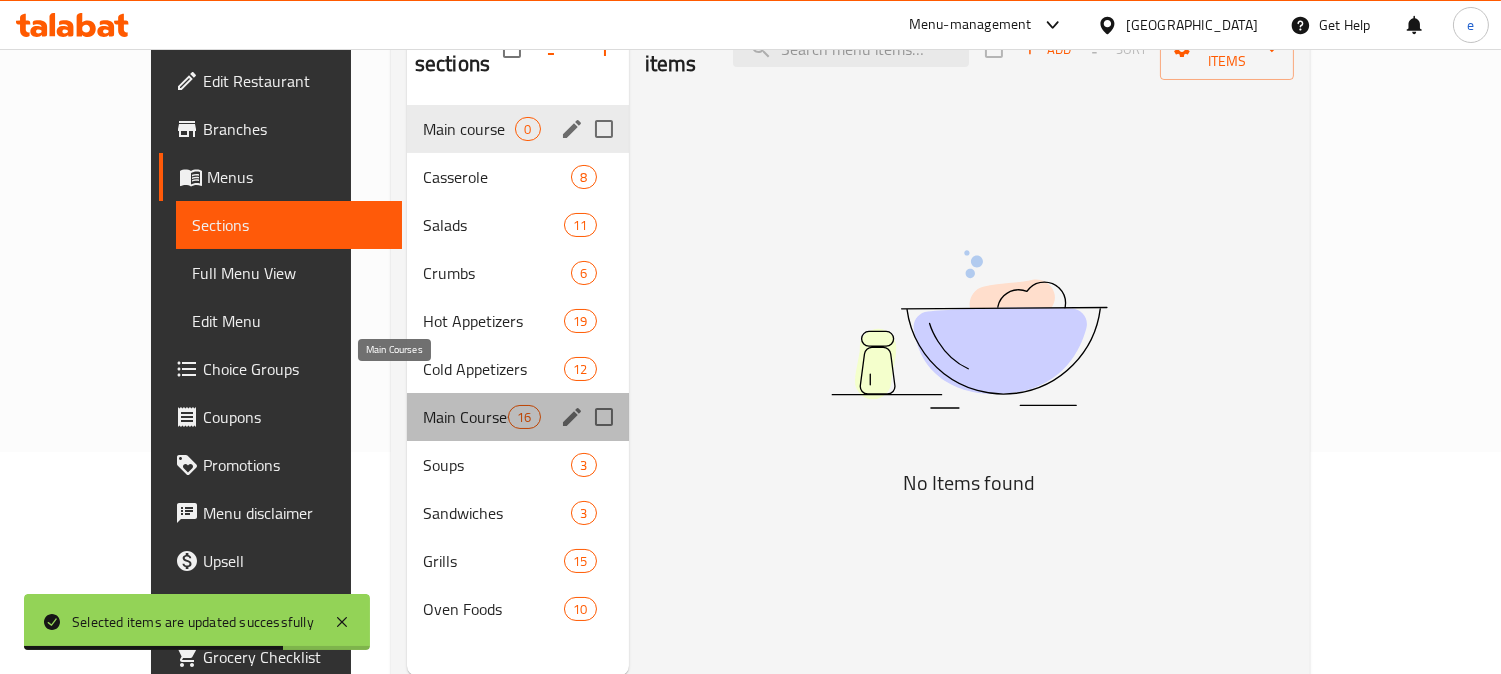 click on "Main Courses" at bounding box center (465, 417) 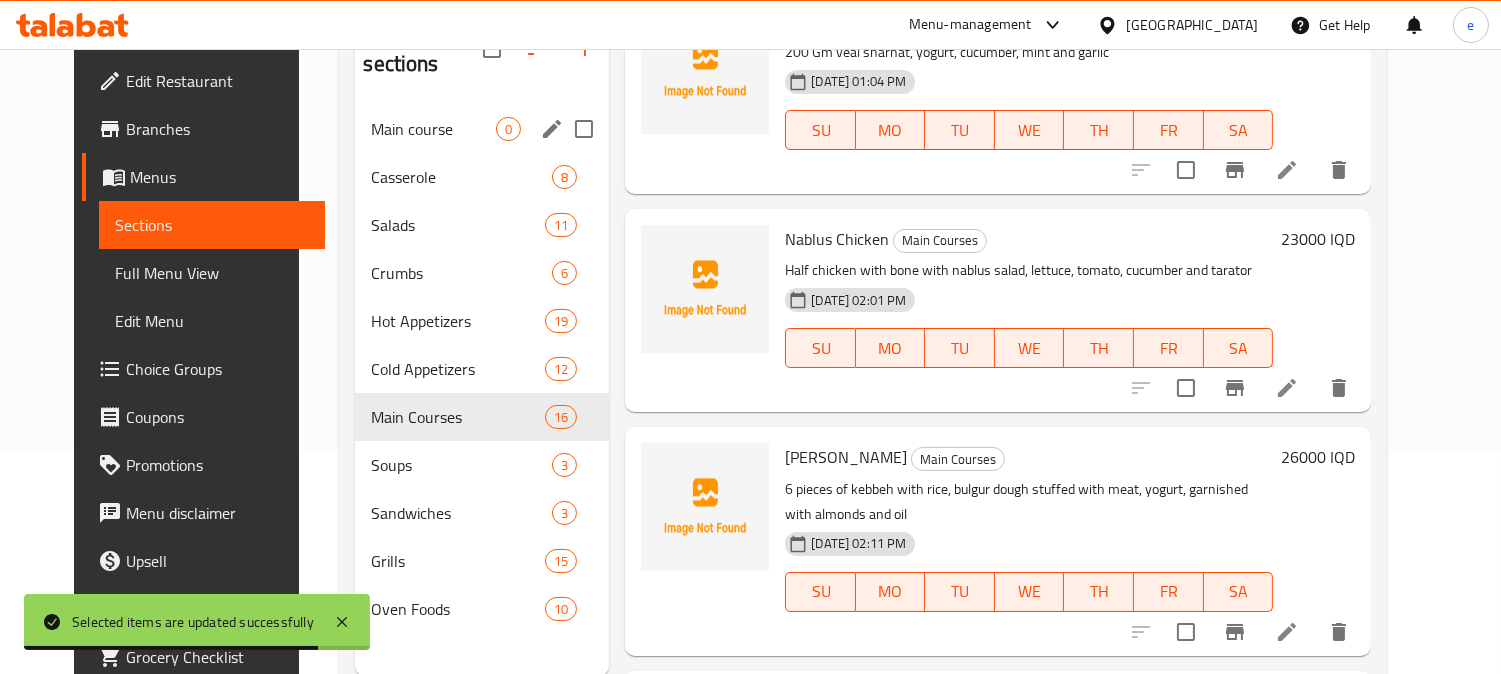 scroll, scrollTop: 0, scrollLeft: 0, axis: both 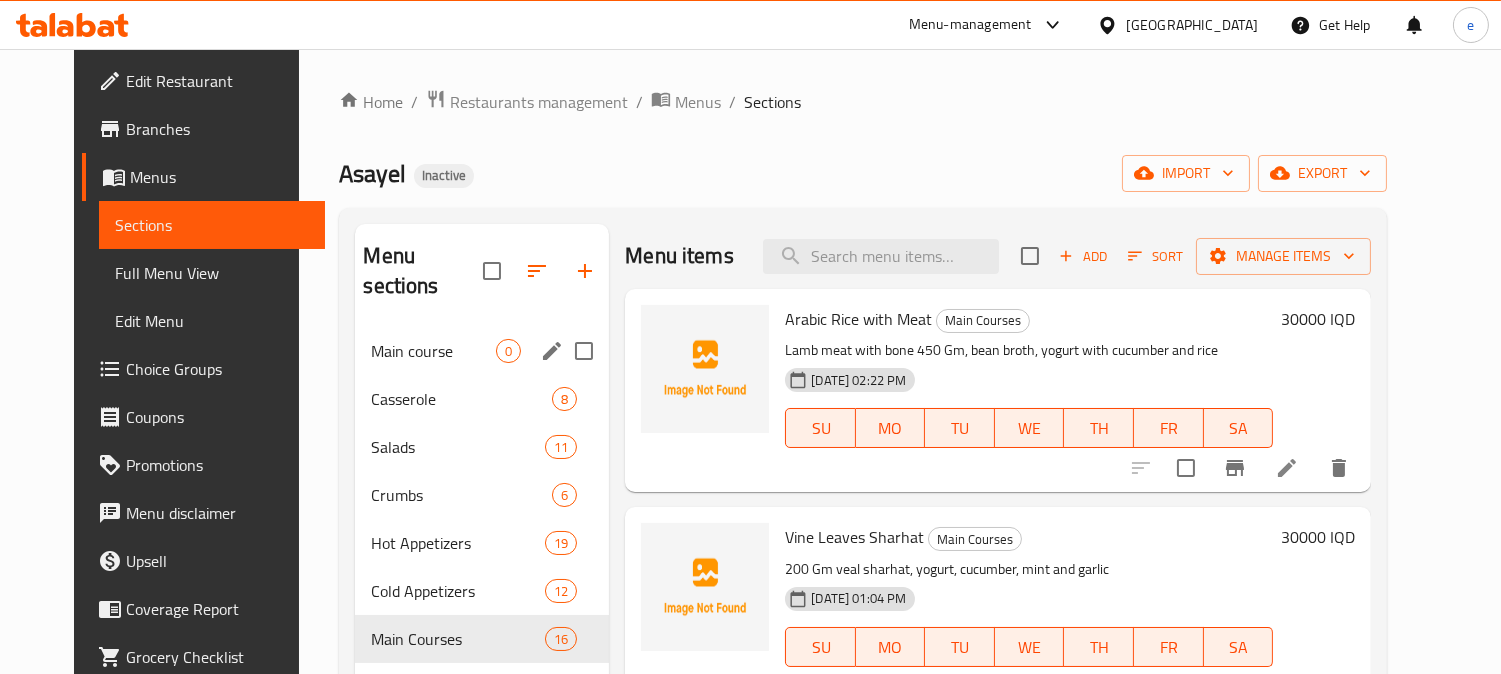 click at bounding box center (584, 351) 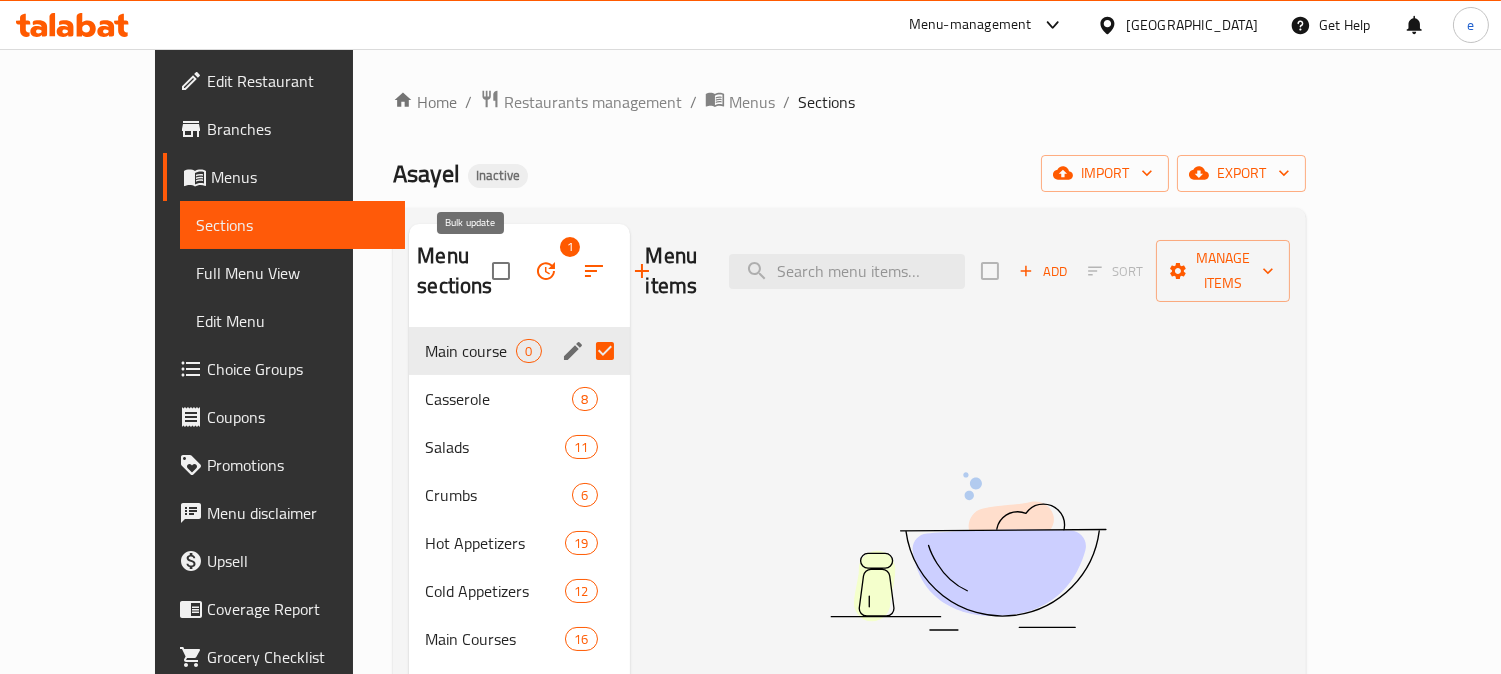 click at bounding box center (546, 271) 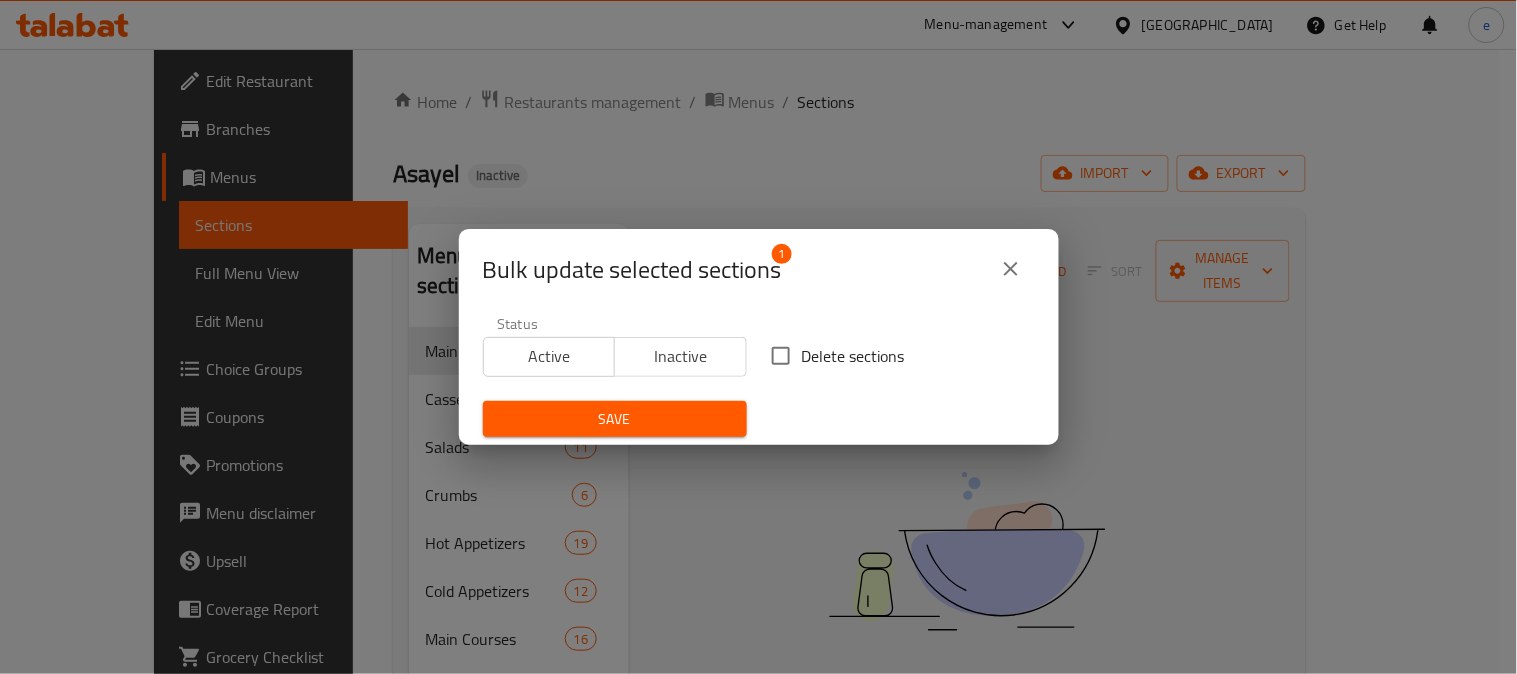 drag, startPoint x: 764, startPoint y: 354, endPoint x: 755, endPoint y: 360, distance: 10.816654 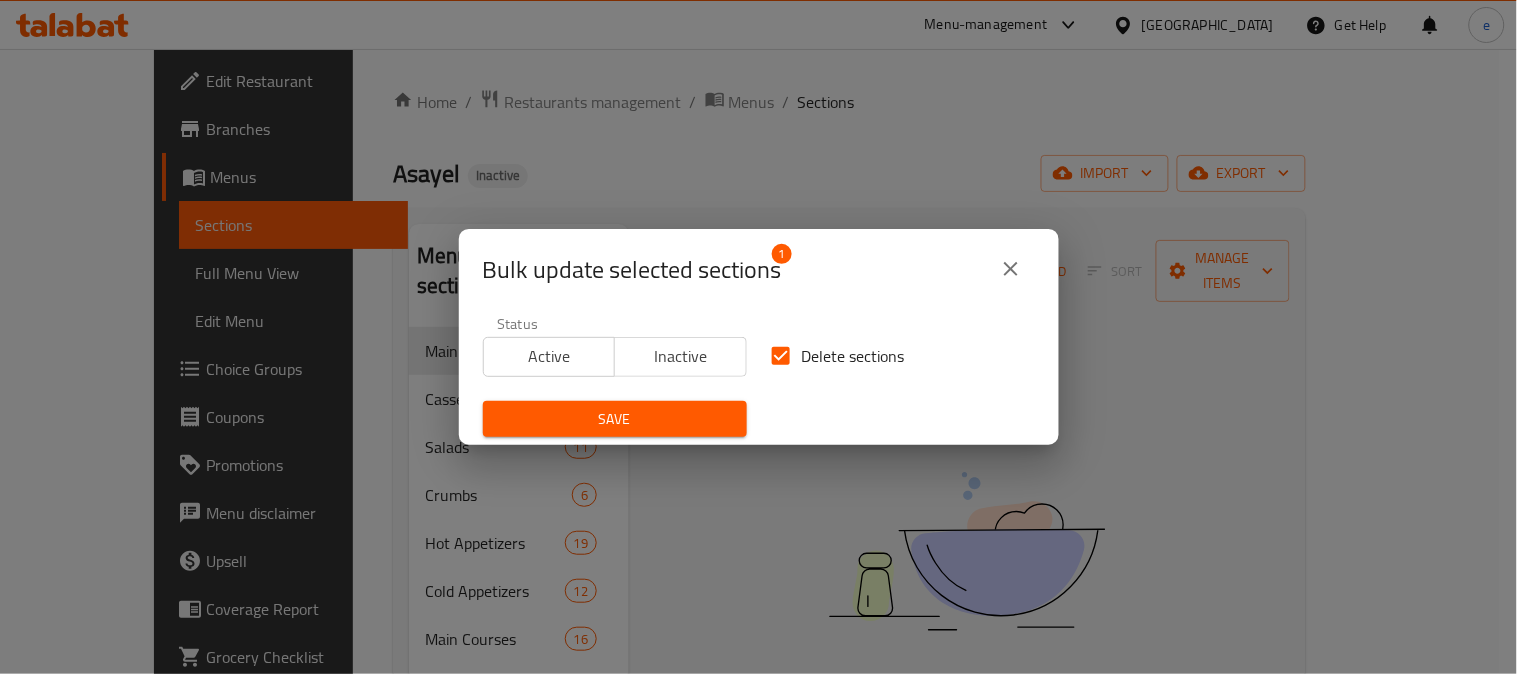 click on "Save" at bounding box center (615, 419) 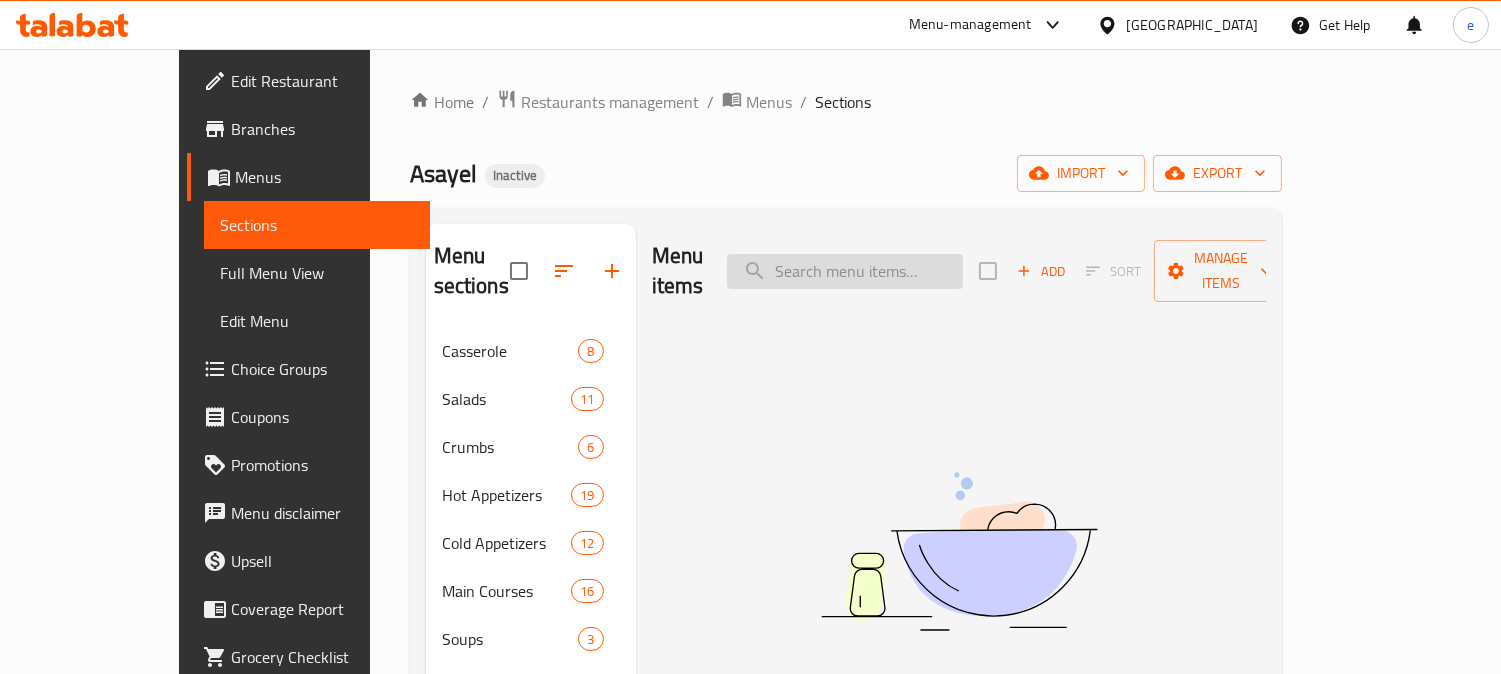 click at bounding box center (845, 271) 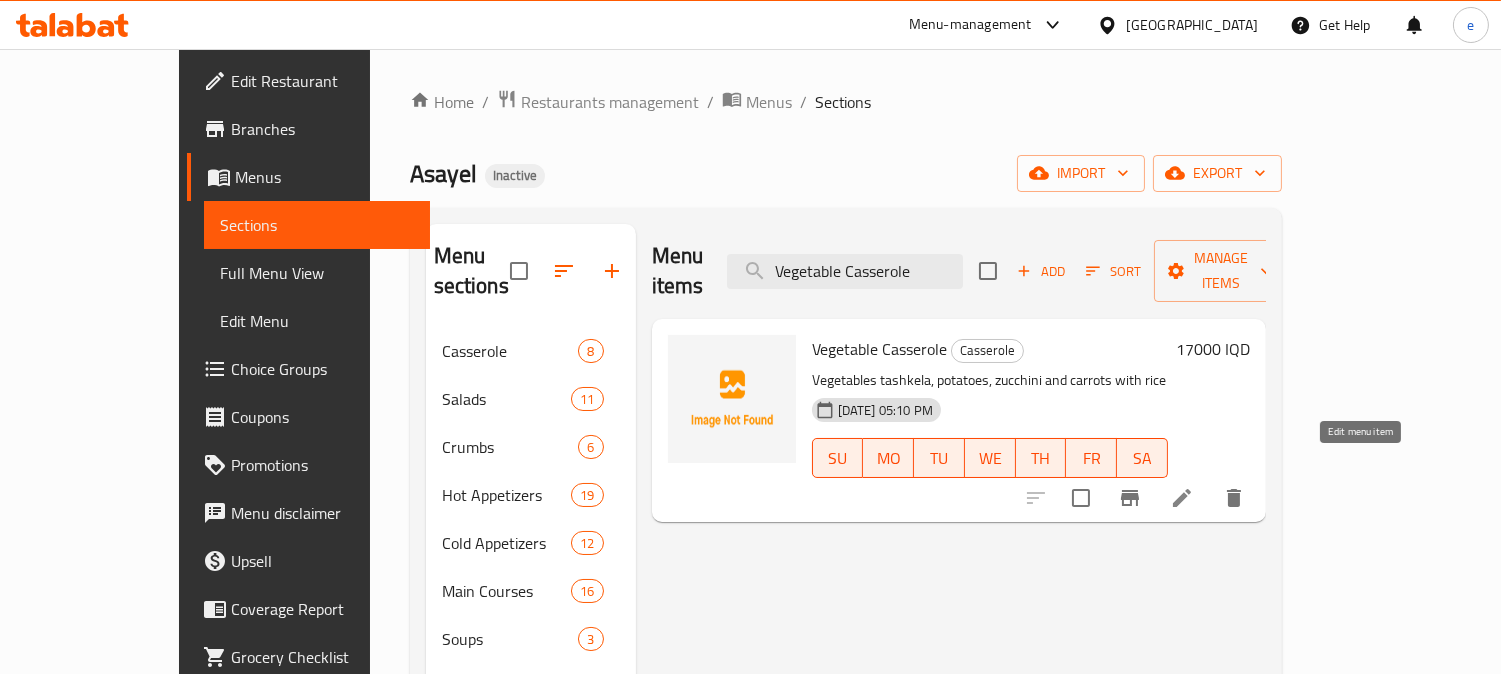 type on "Vegetable Casserole" 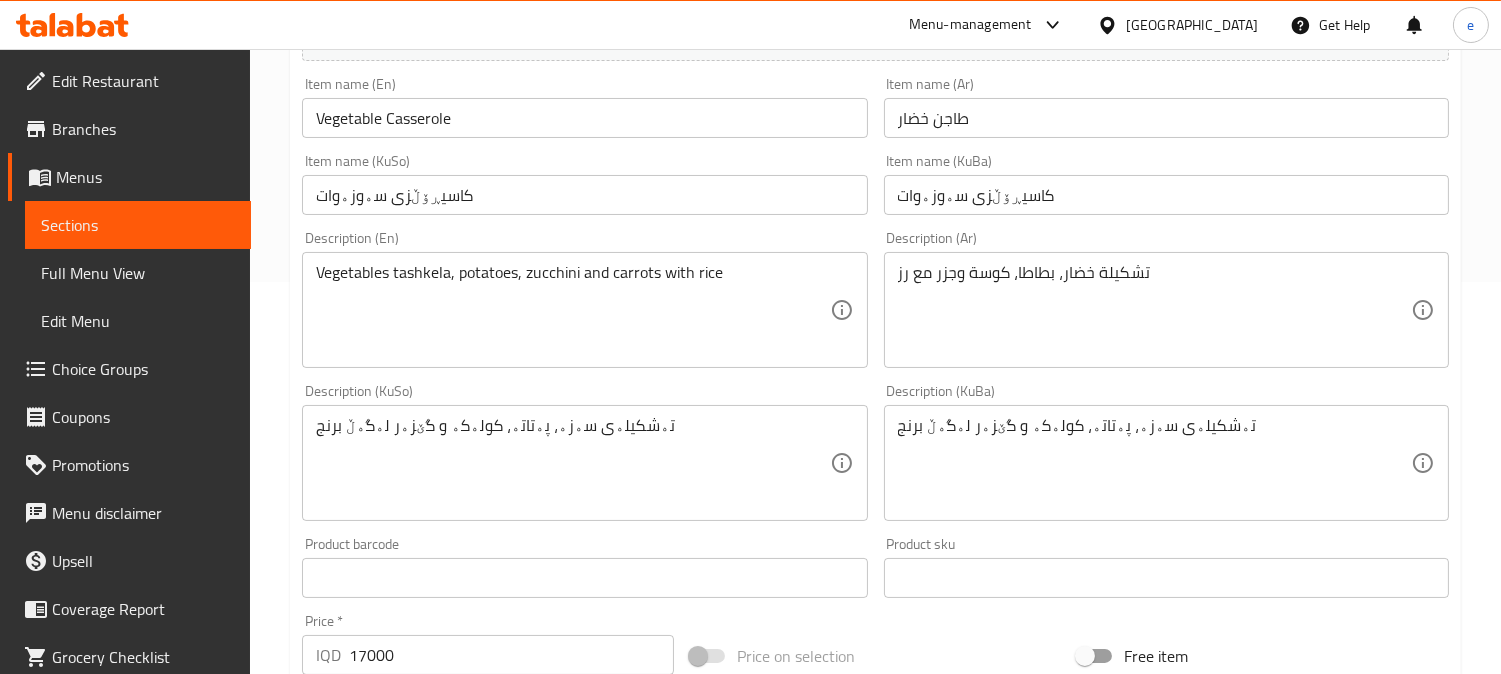 scroll, scrollTop: 444, scrollLeft: 0, axis: vertical 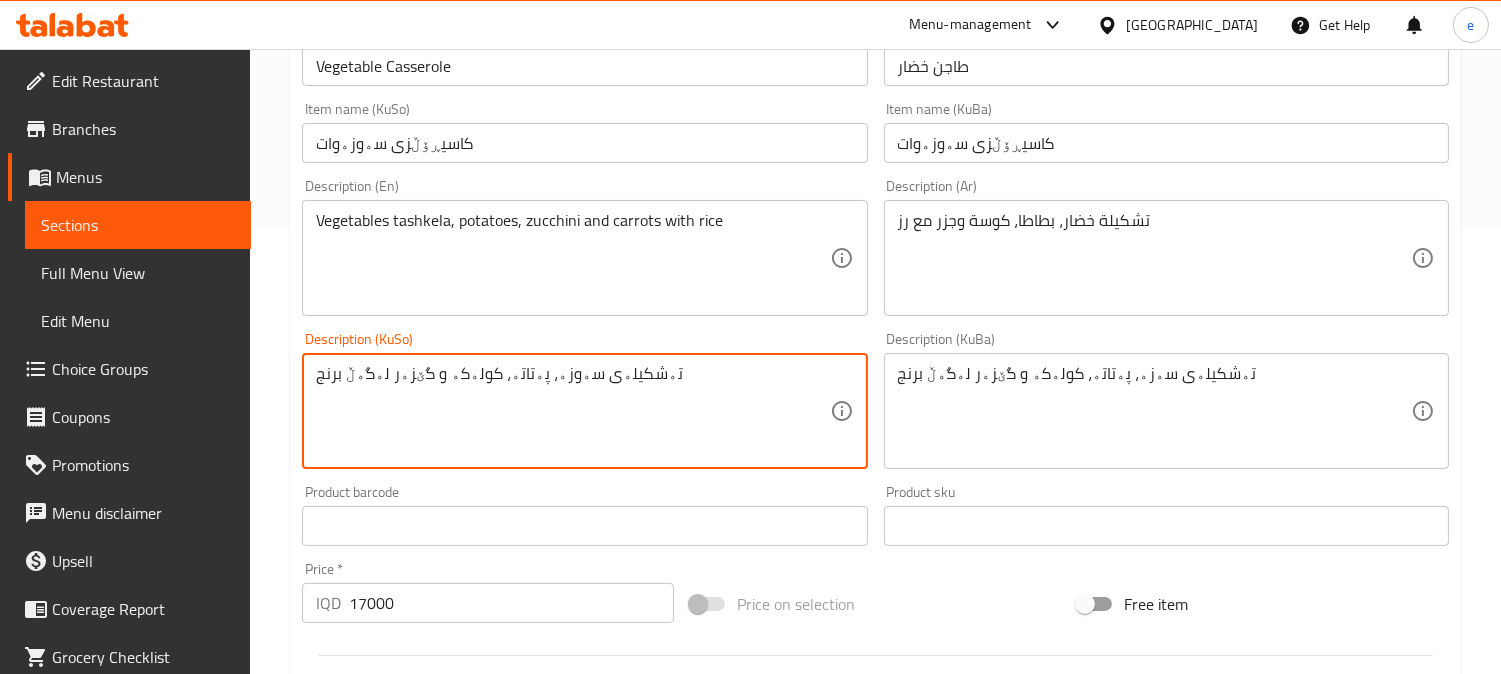 click on "تەشکیلەی سەوزە، پەتاتە، کولەکە و گێزەر لەگەڵ برنج" at bounding box center (572, 411) 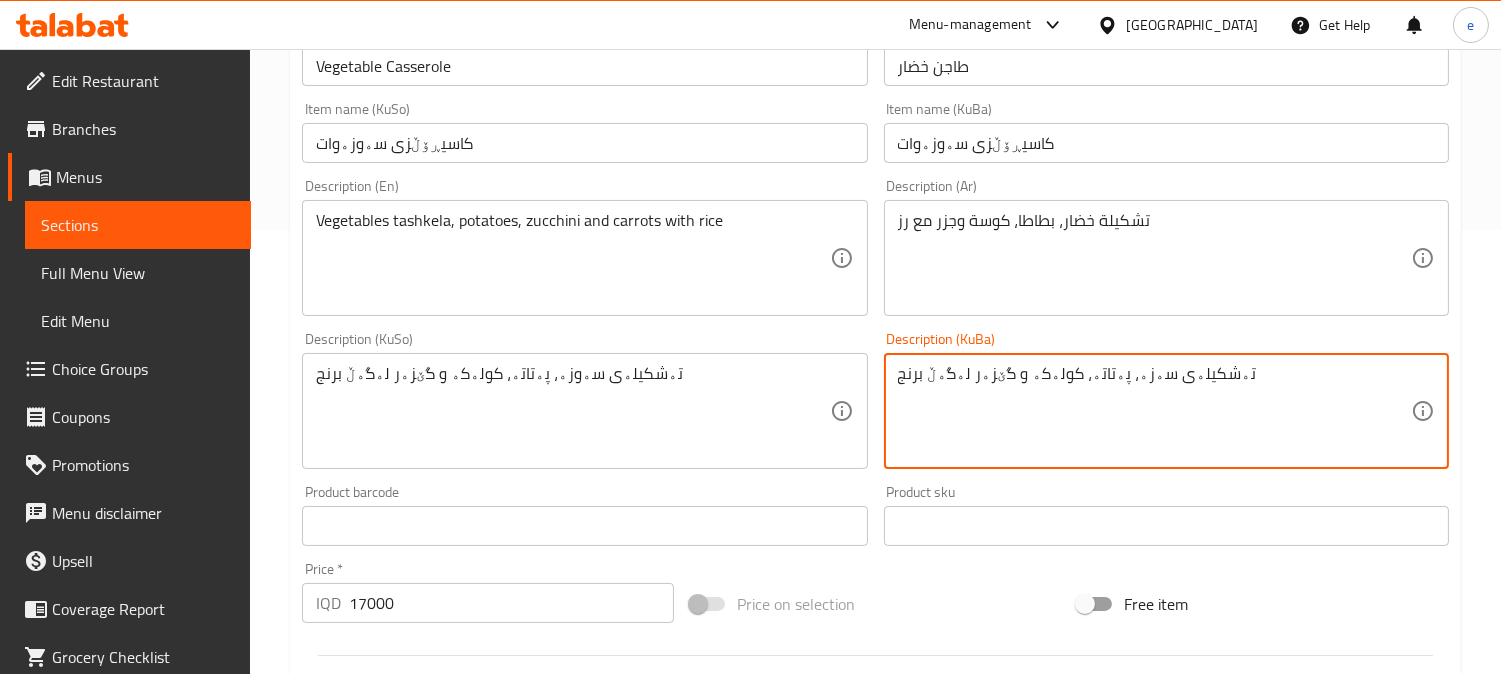 click on "تەشکیلەی سەزە، پەتاتە، کولەکە و گێزەر لەگەڵ برنج" at bounding box center (1154, 411) 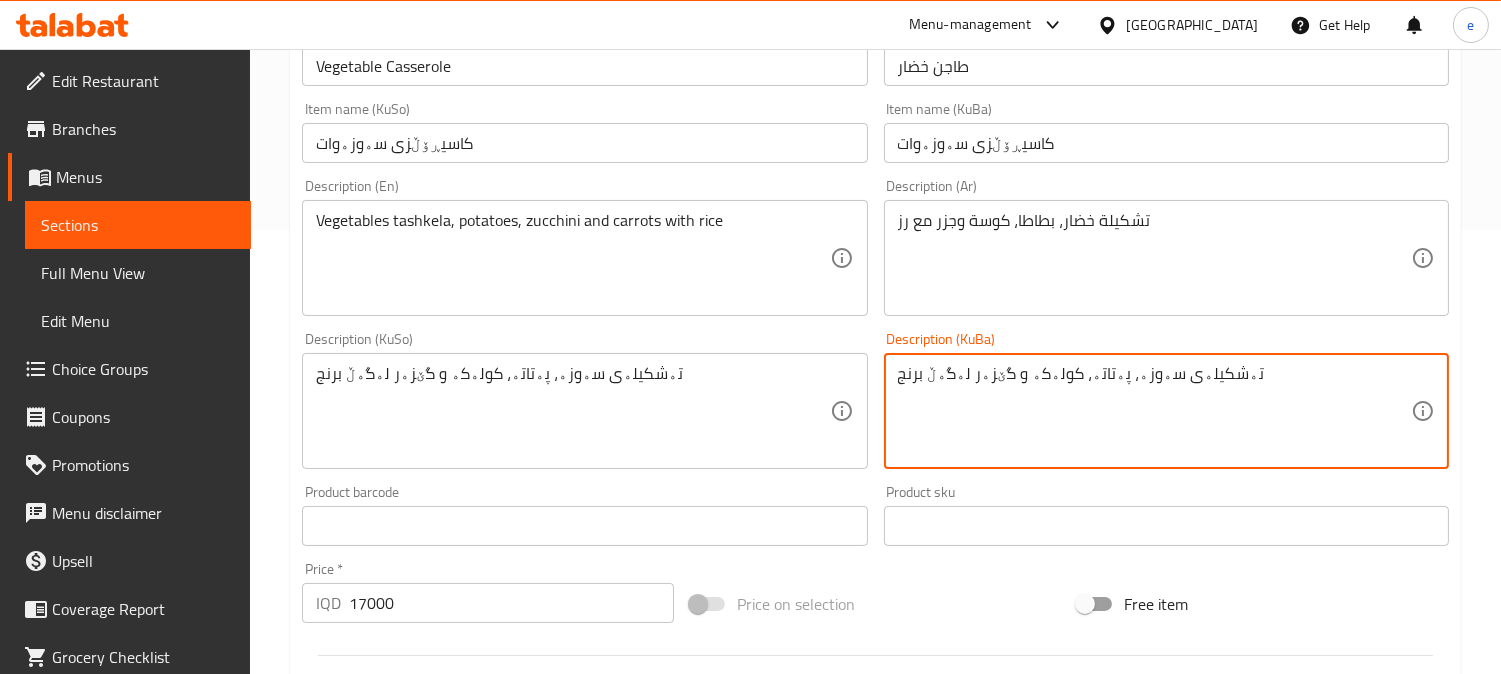 type on "تەشکیلەی سەوزە، پەتاتە، کولەکە و گێزەر لەگەڵ برنج" 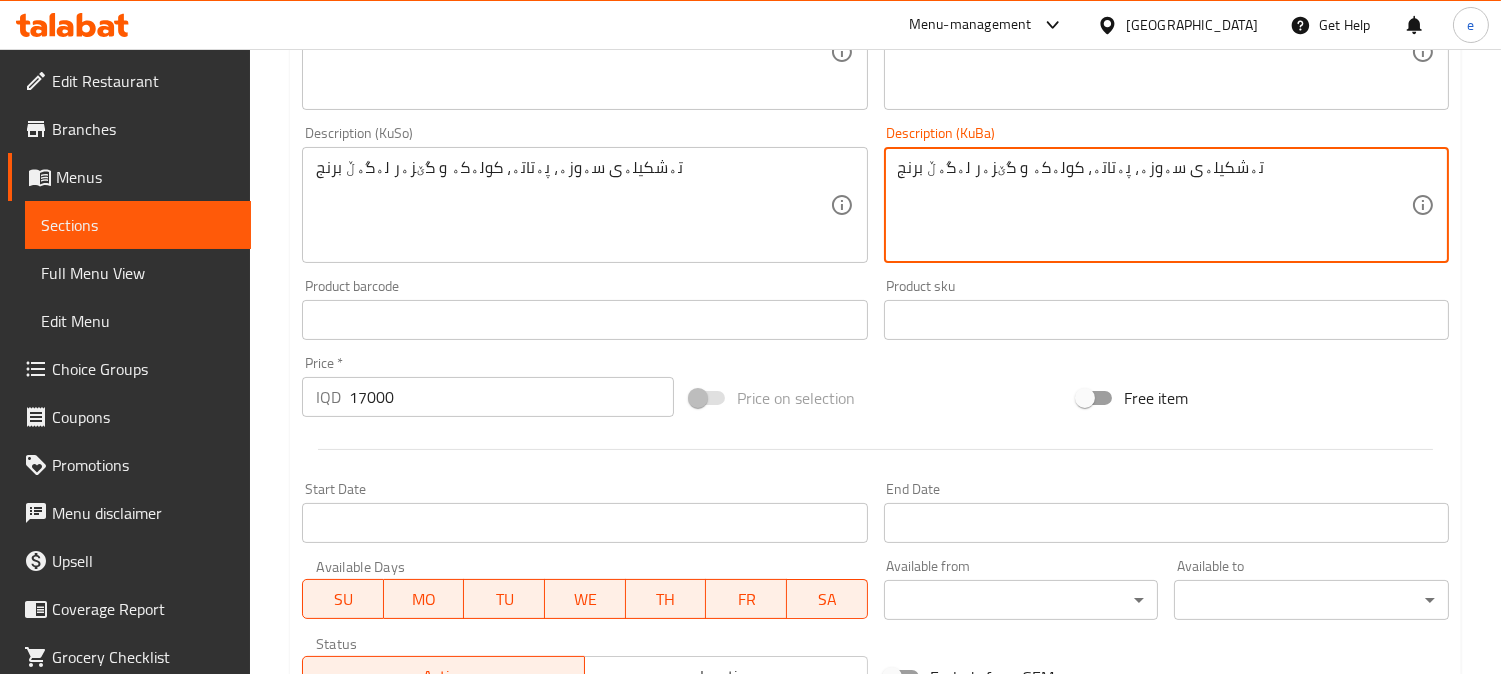 scroll, scrollTop: 965, scrollLeft: 0, axis: vertical 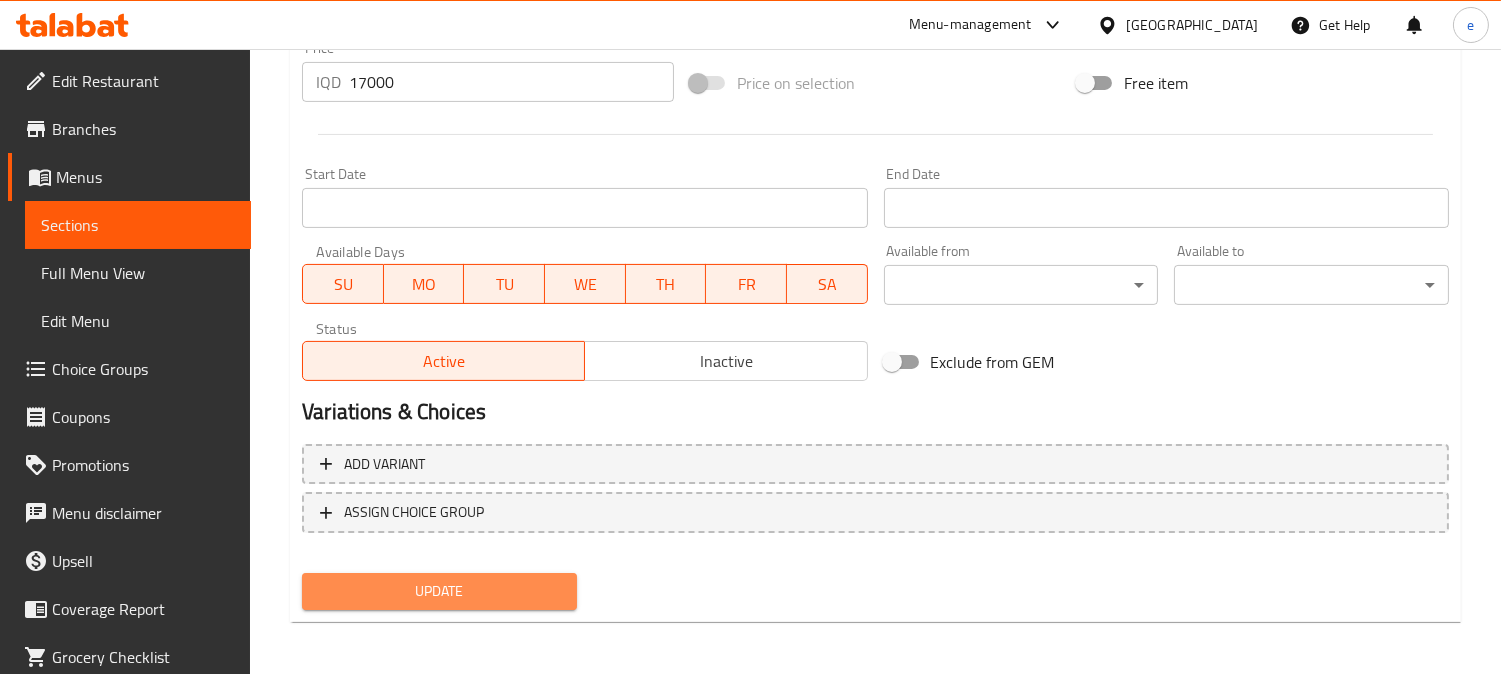 click on "Update" at bounding box center [439, 591] 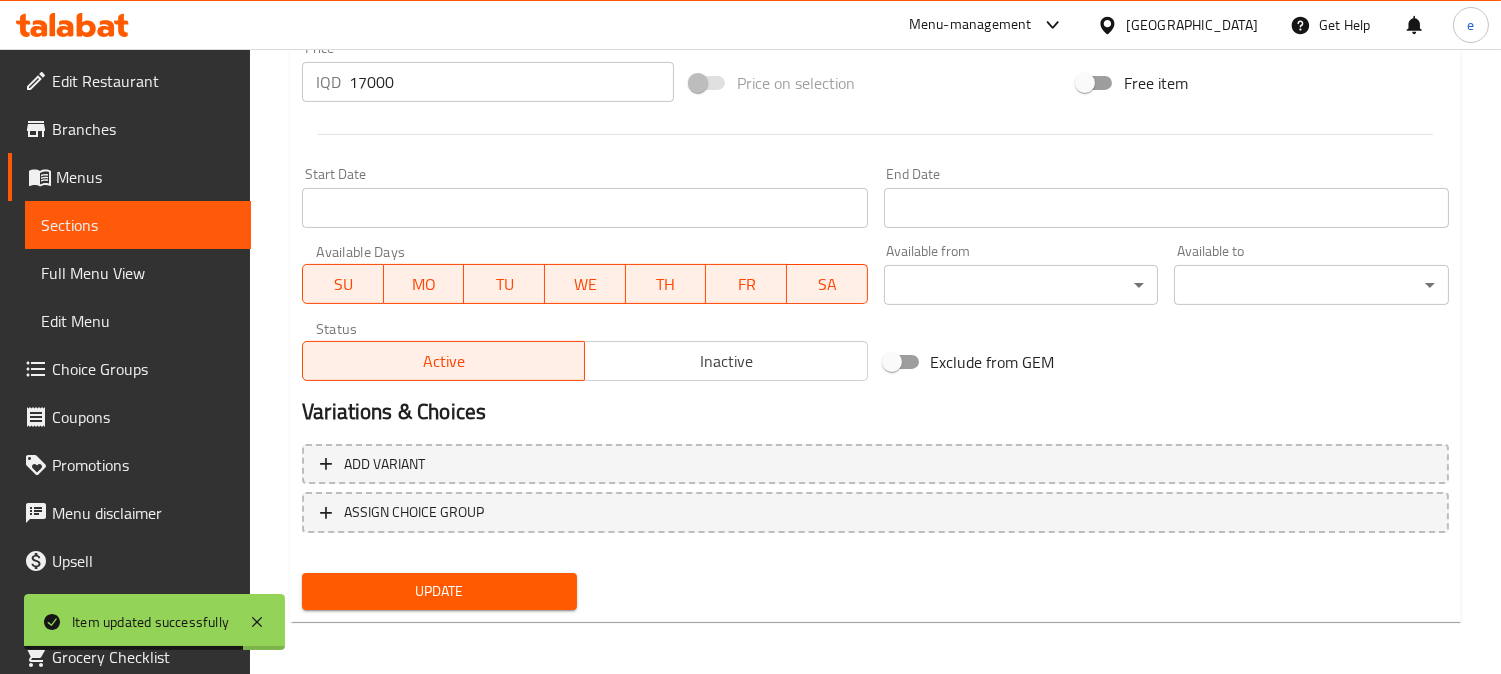 click on "Sections" at bounding box center [138, 225] 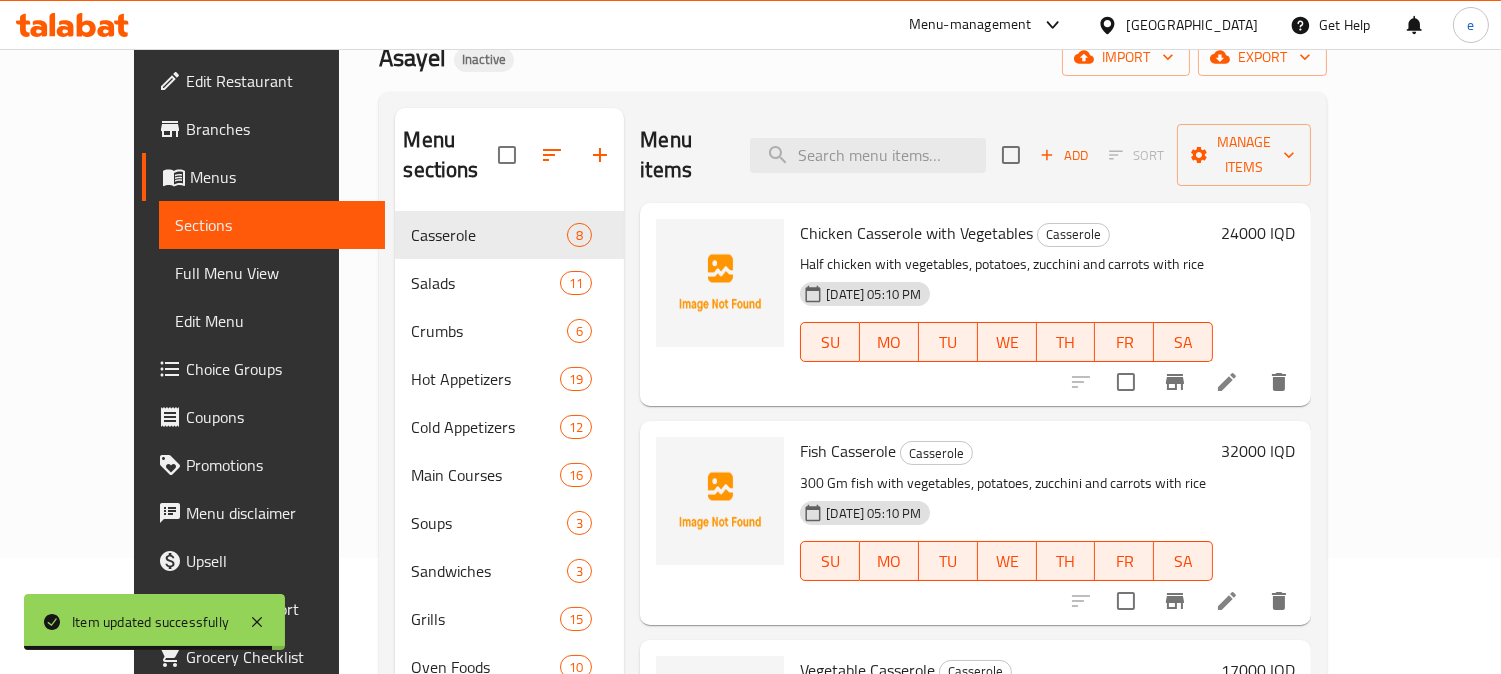 scroll, scrollTop: 0, scrollLeft: 0, axis: both 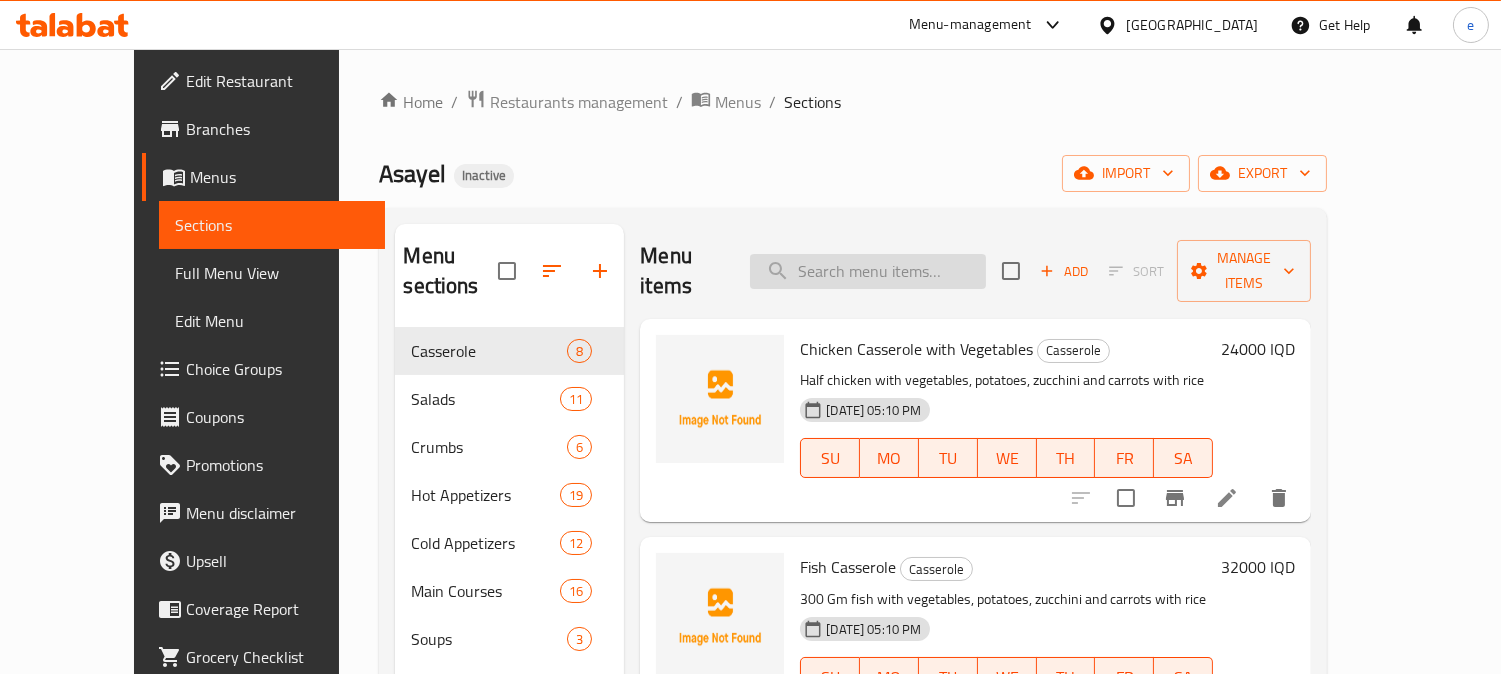 click on "Menu items Add Sort Manage items" at bounding box center (975, 271) 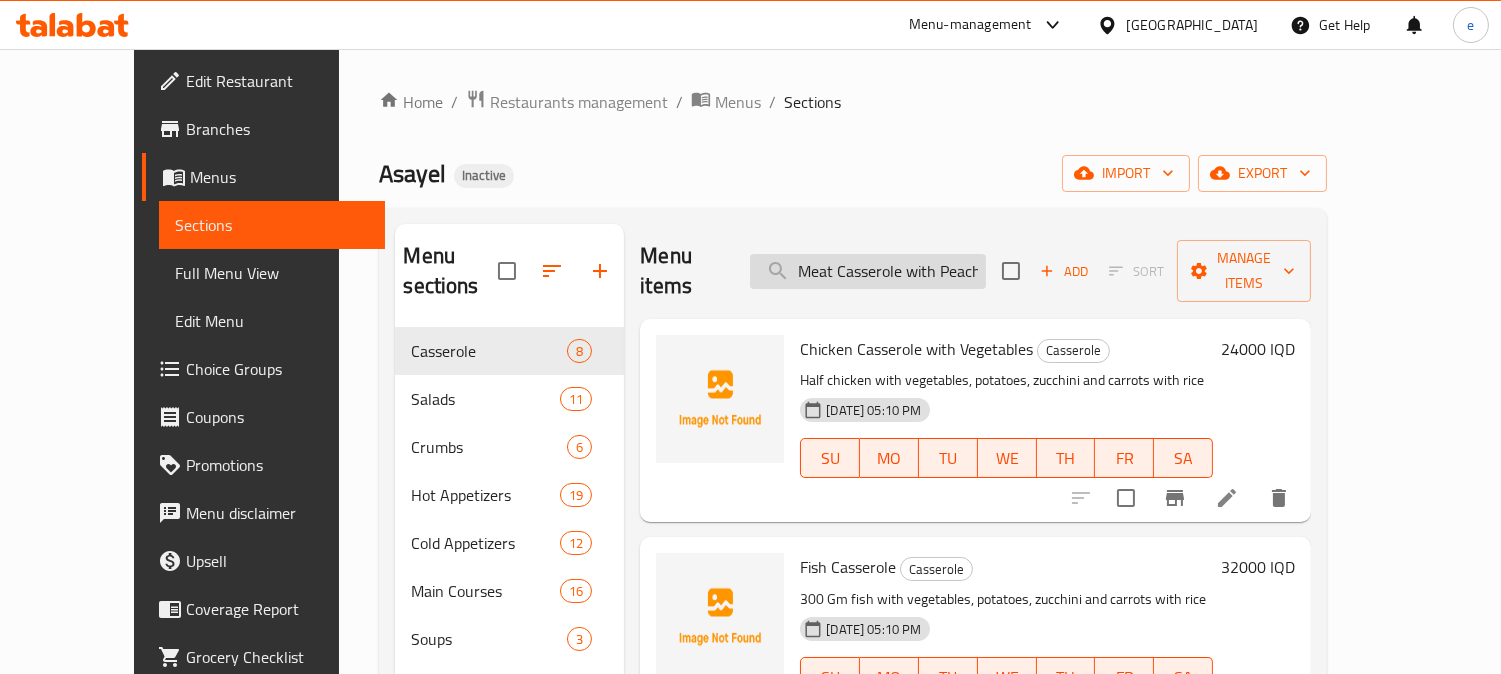 scroll, scrollTop: 0, scrollLeft: 82, axis: horizontal 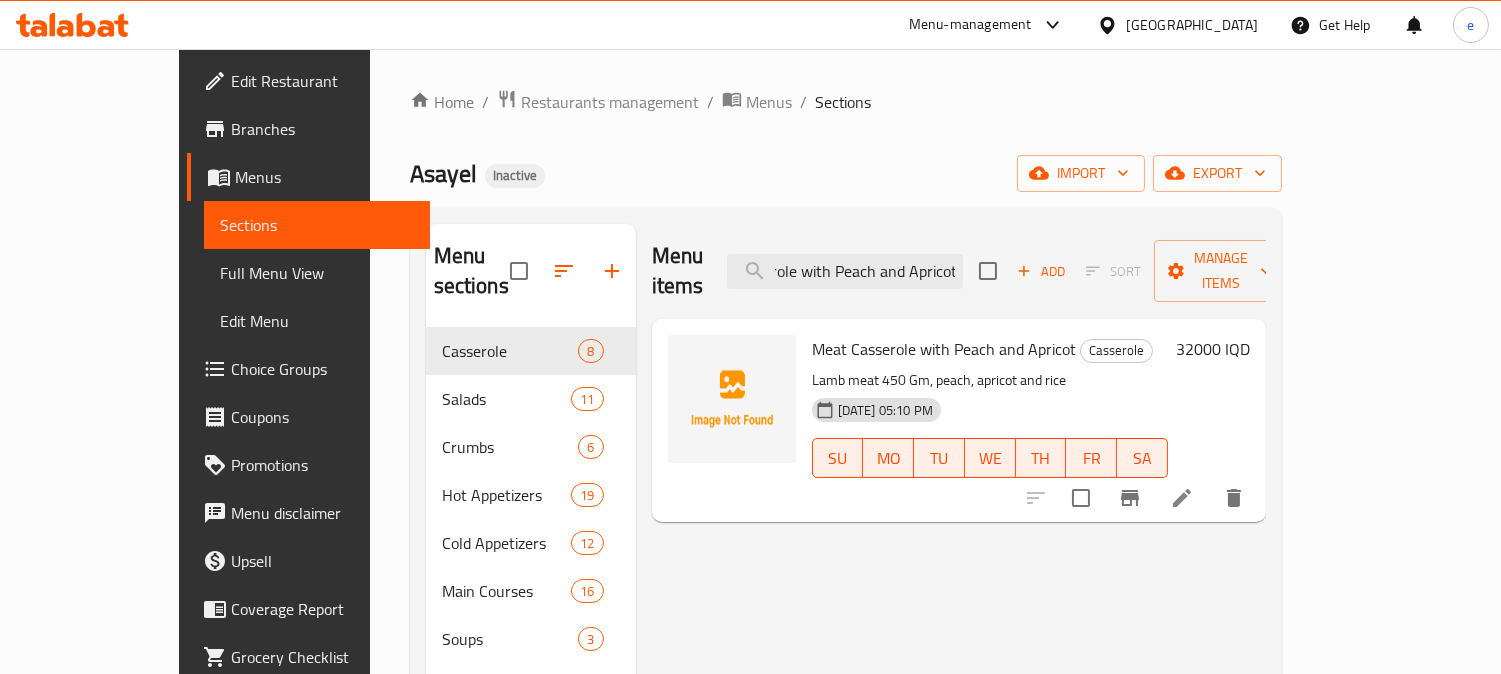 type on "Meat Casserole with Peach and Apricot" 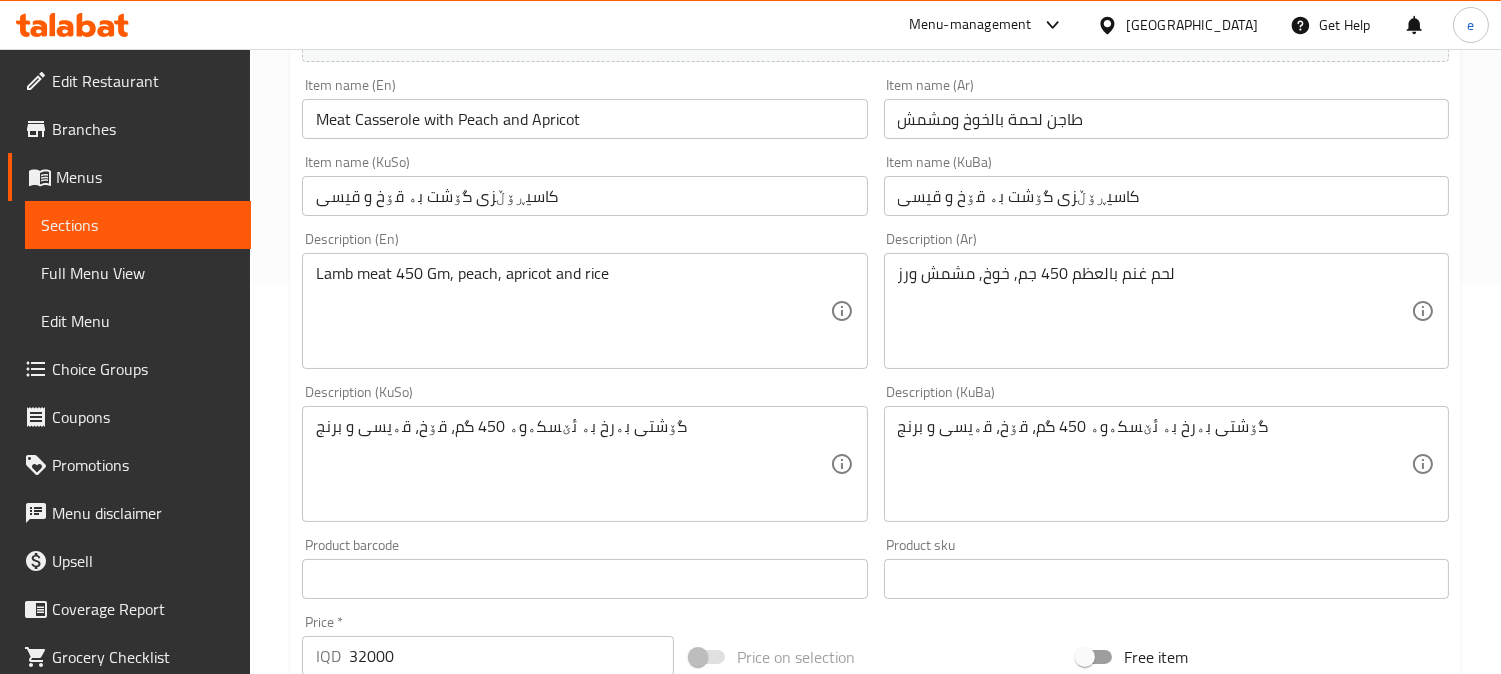 scroll, scrollTop: 444, scrollLeft: 0, axis: vertical 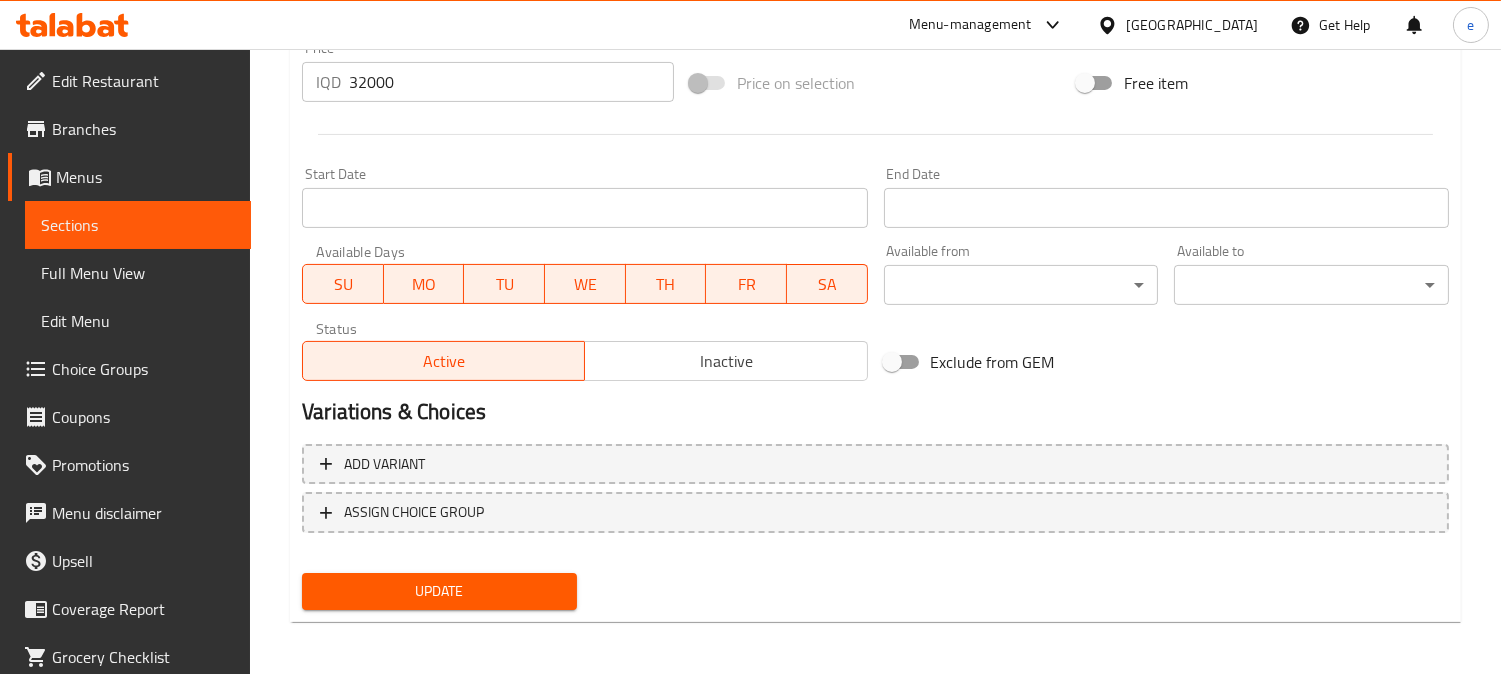 type on "Lamb meat with bone  450 Gm, peach, apricot and rice" 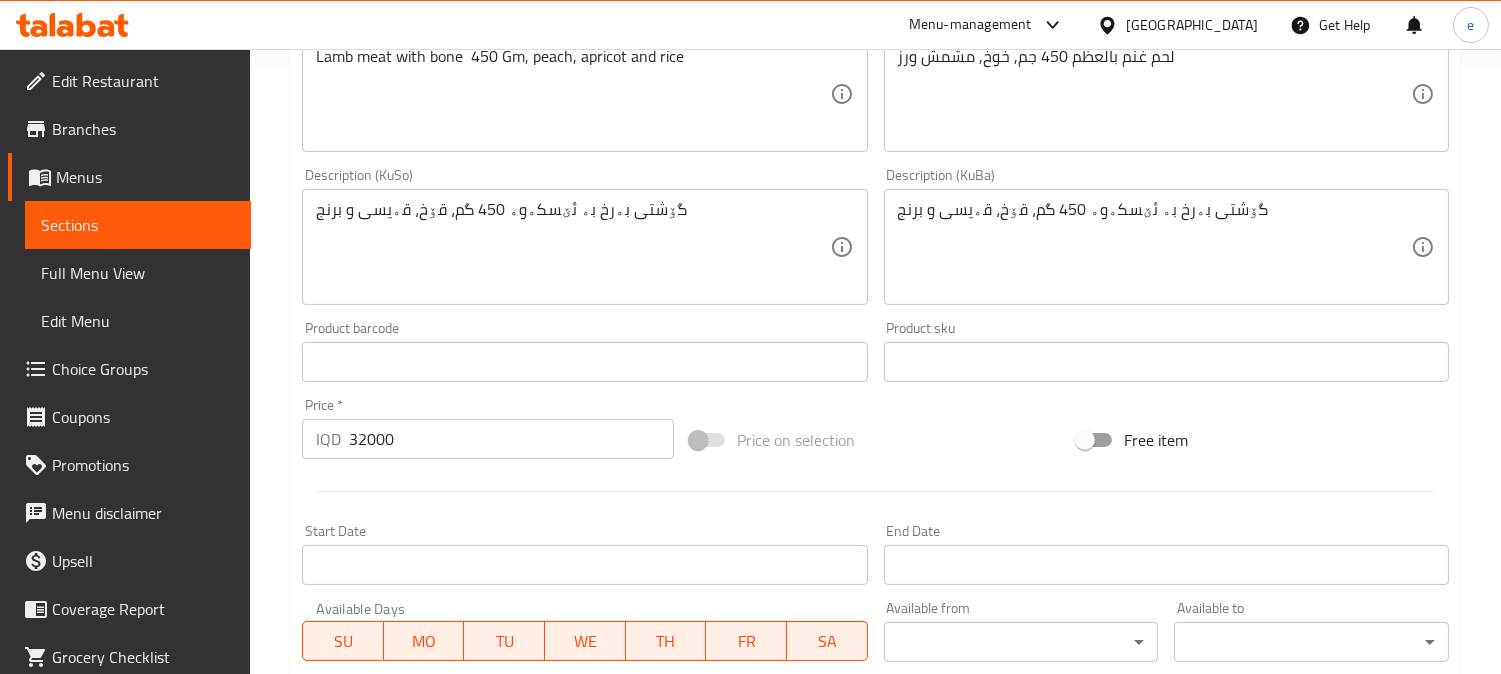 scroll, scrollTop: 521, scrollLeft: 0, axis: vertical 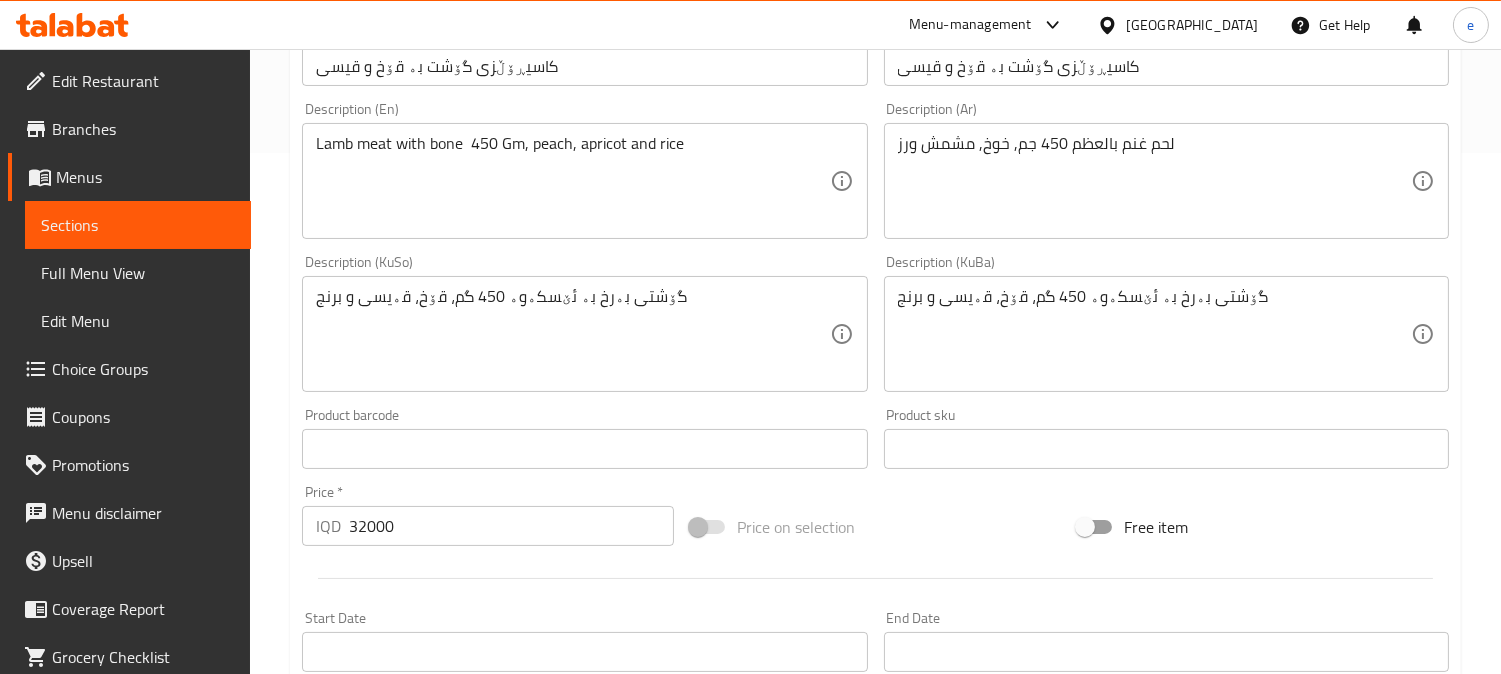 click on "Sections" at bounding box center [138, 225] 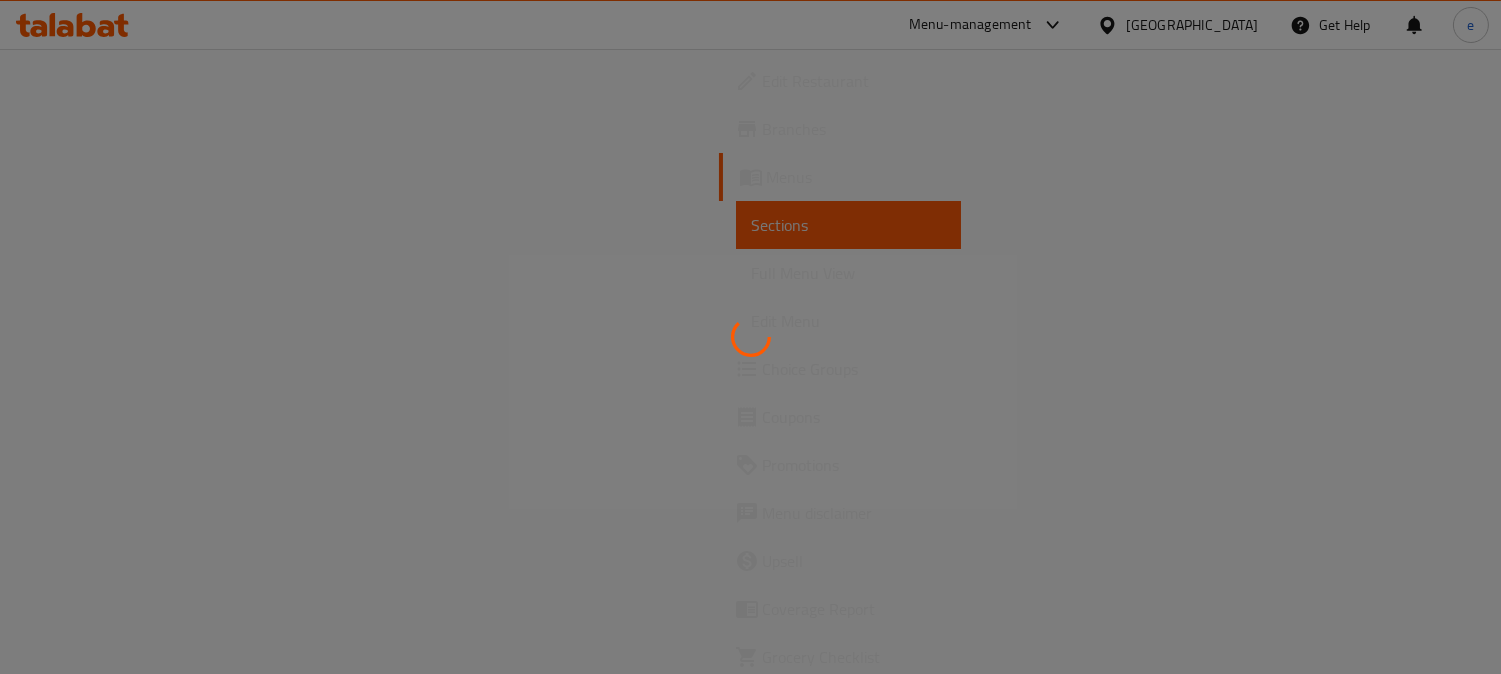 scroll, scrollTop: 0, scrollLeft: 0, axis: both 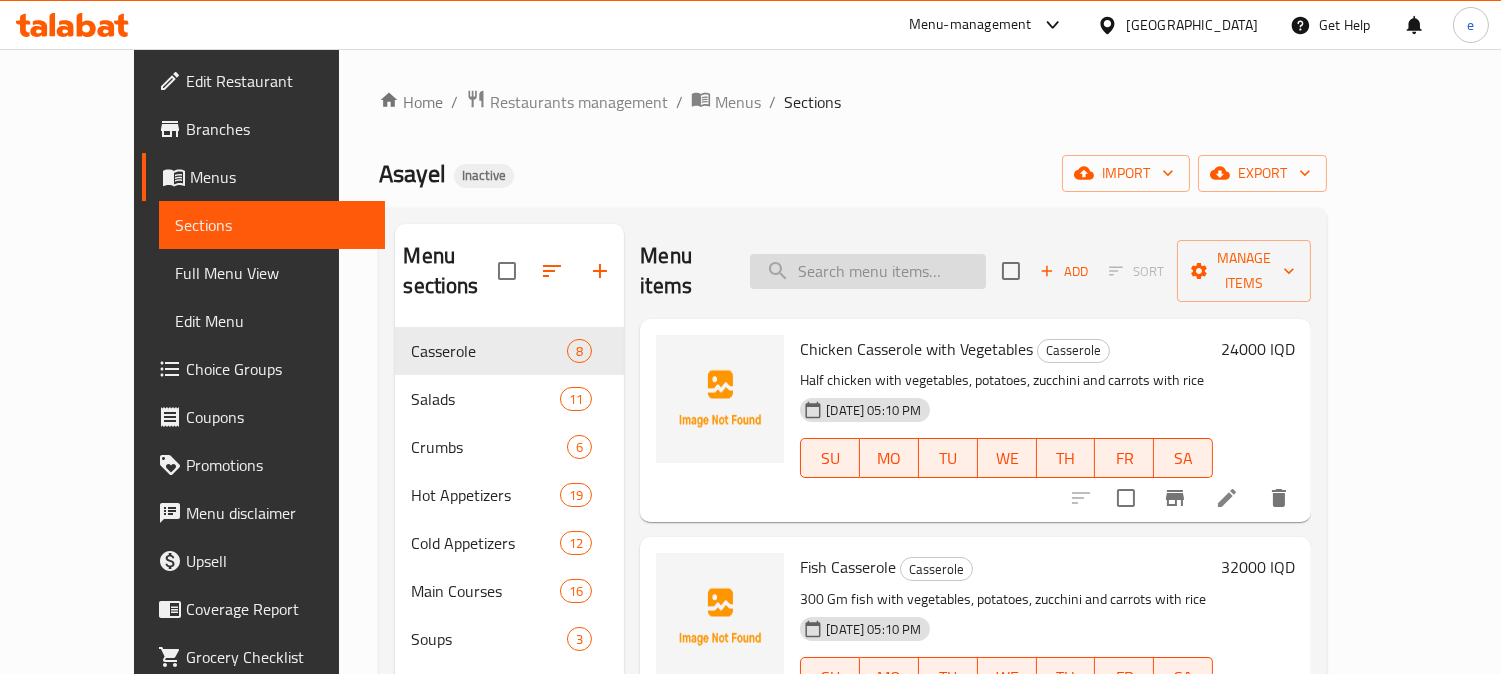 click at bounding box center [868, 271] 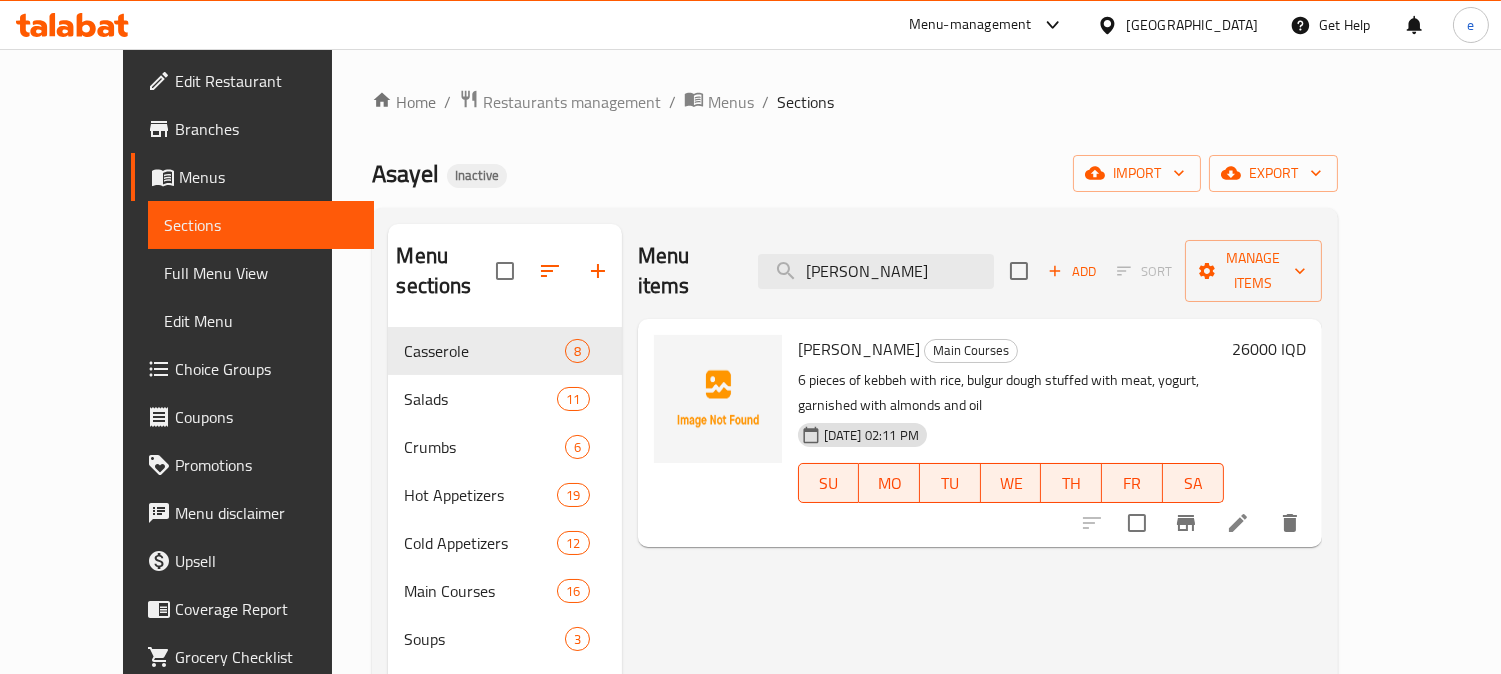 type on "[PERSON_NAME]" 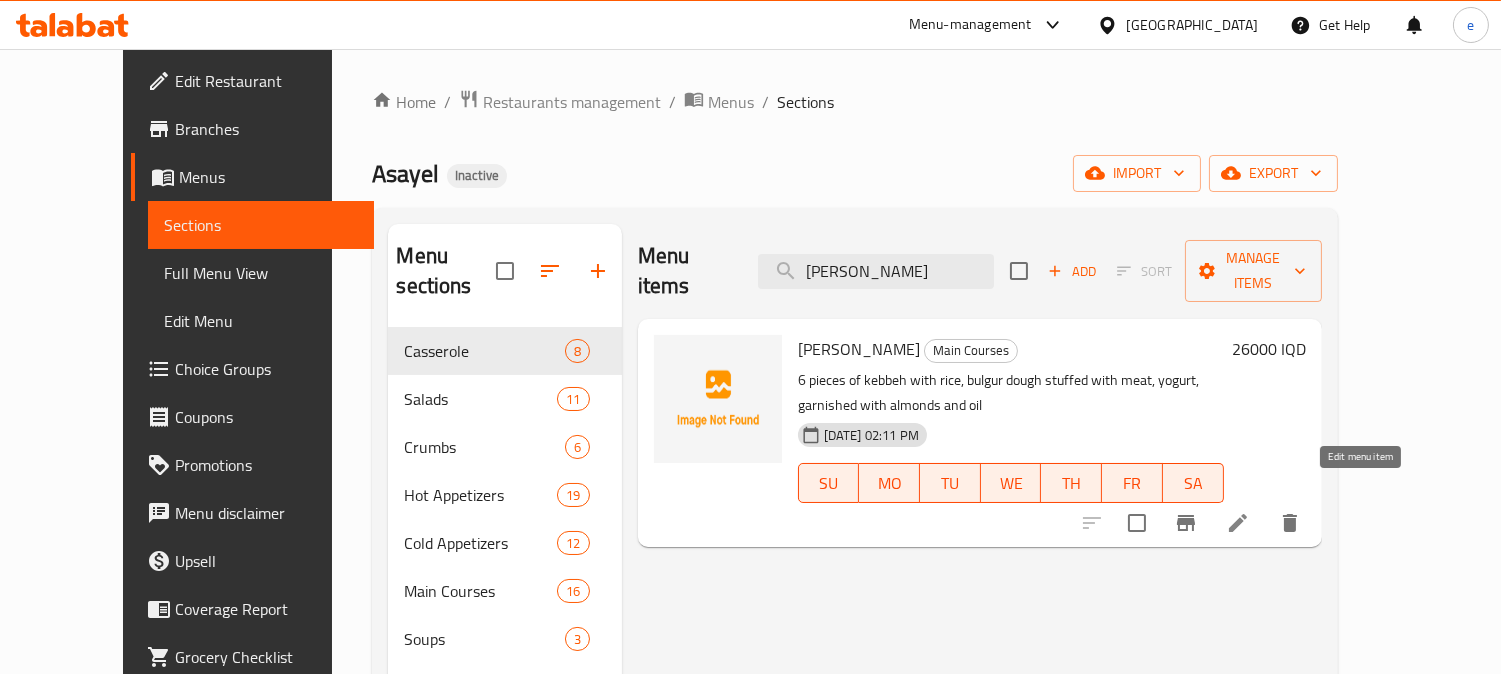 click 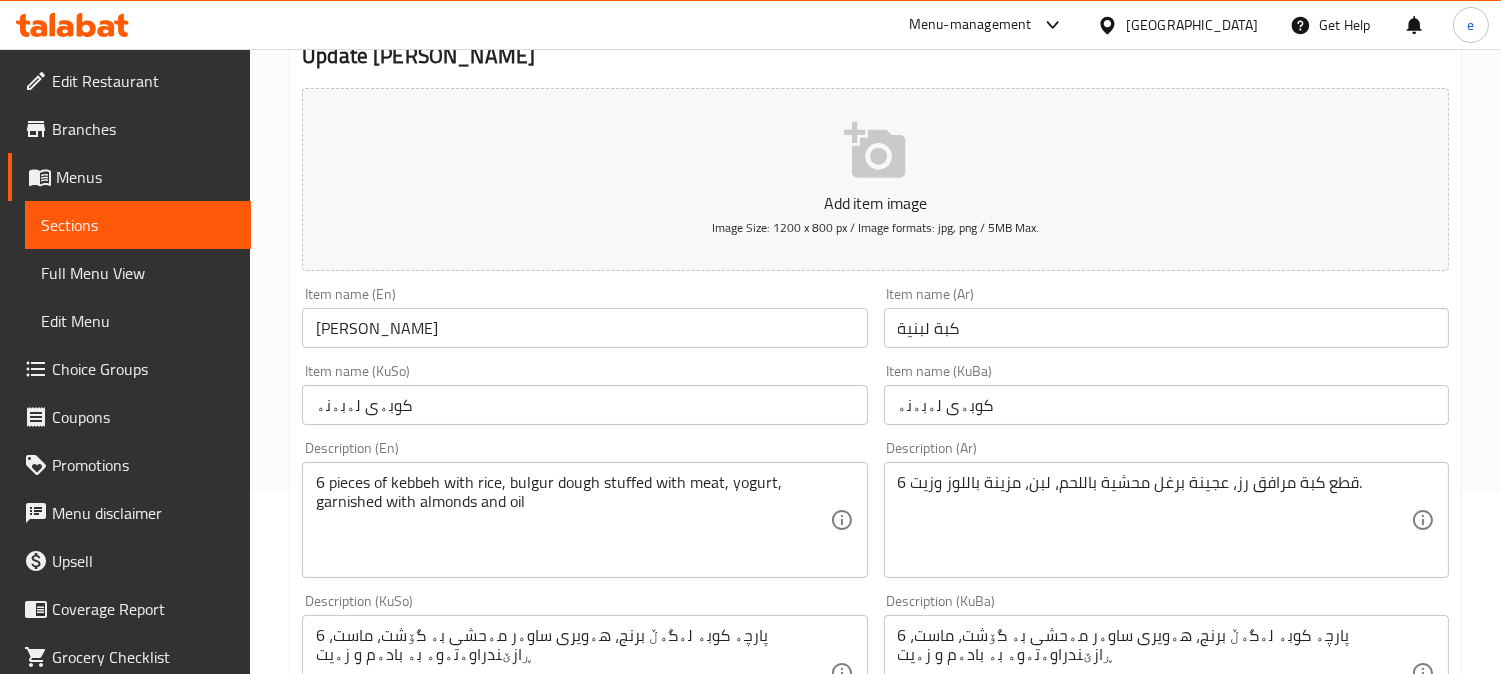 scroll, scrollTop: 222, scrollLeft: 0, axis: vertical 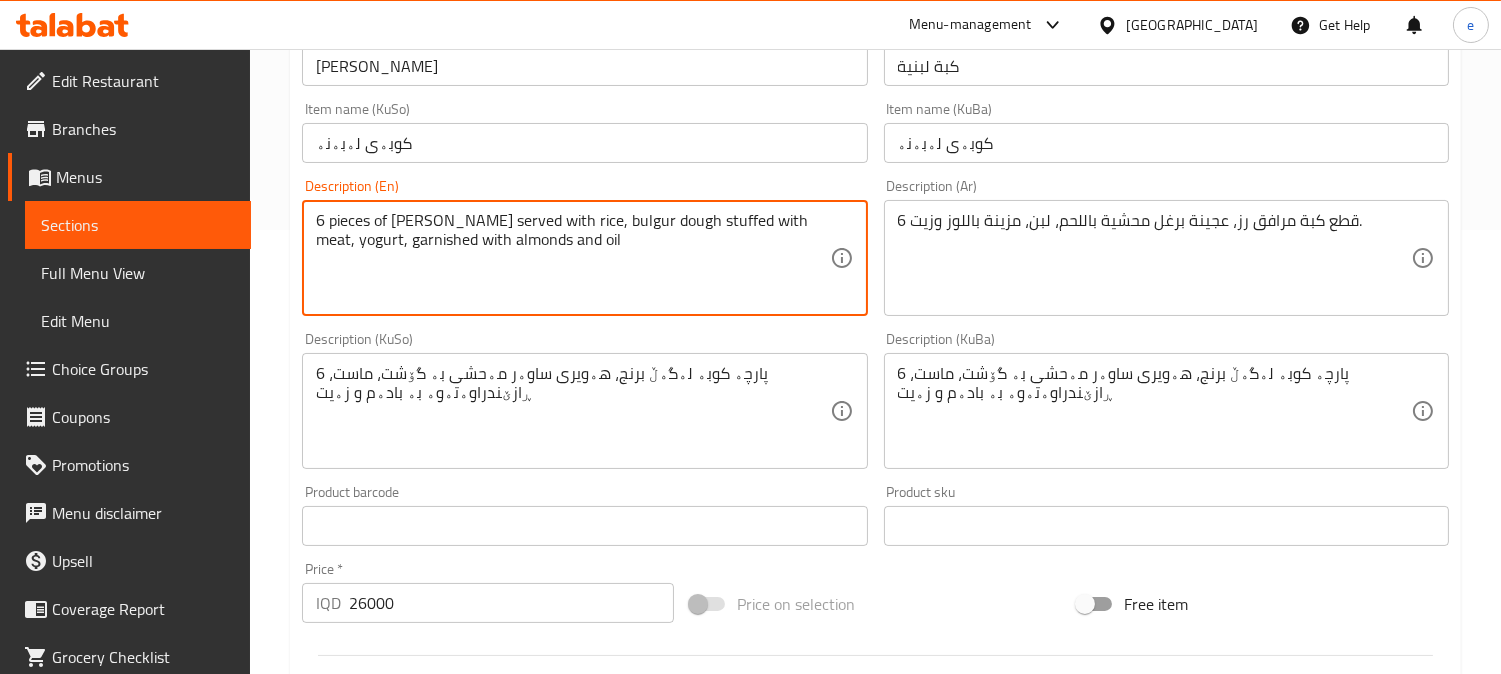 type on "6 pieces of [PERSON_NAME] served with rice, bulgur dough stuffed with meat, yogurt, garnished with almonds and oil" 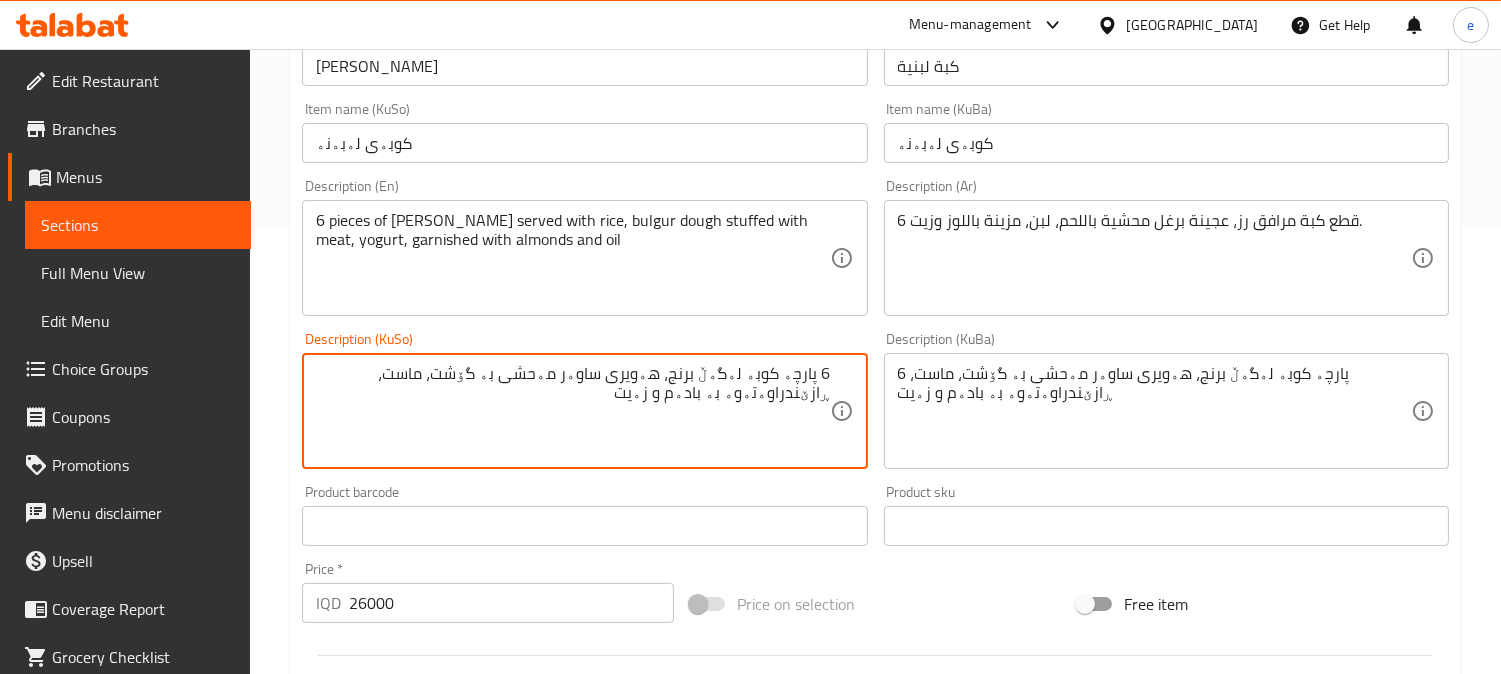 click on "6 پارچە کوبە لەگەڵ برنج، هەویری ساوەر مەحشی بە گۆشت، ماست، ڕازێندراوەتەوە بە بادەم و زەیت" at bounding box center (572, 411) 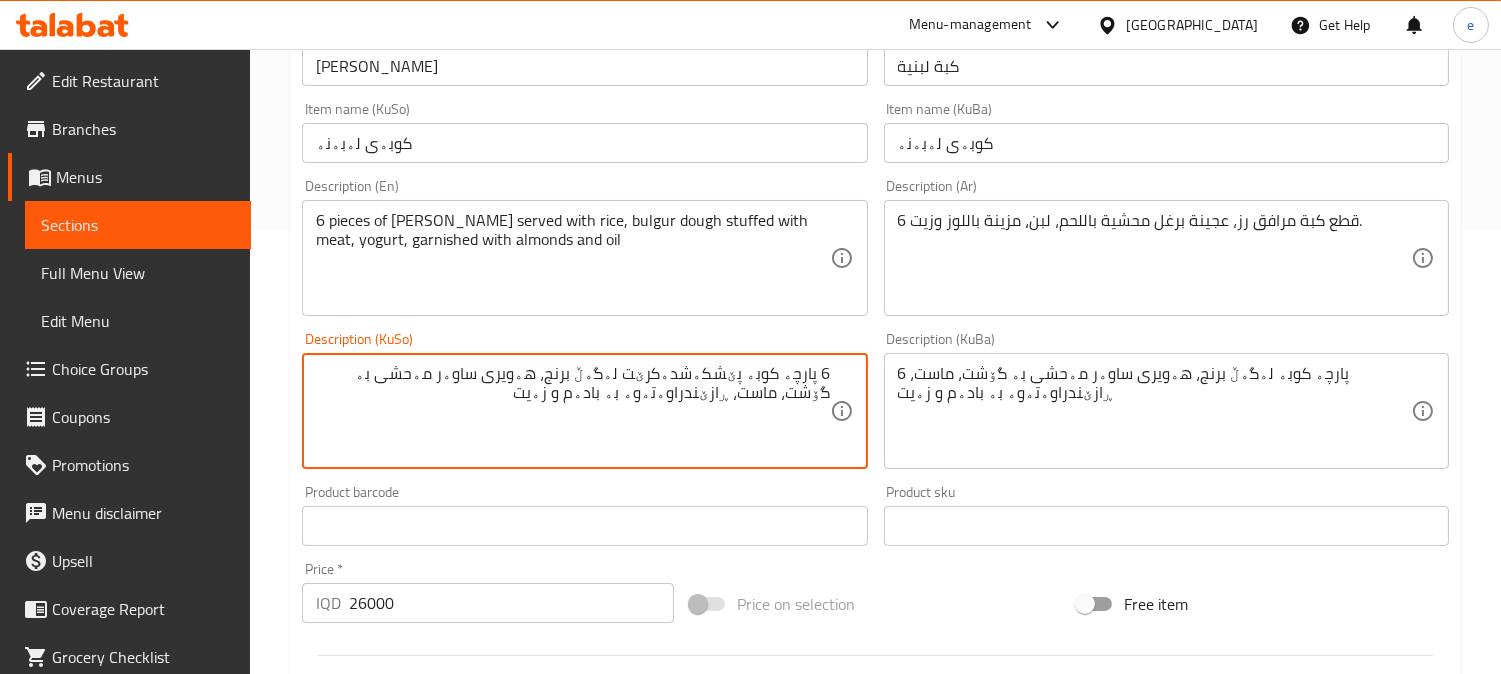 click on "6 پارچە کوبە پێشکەشدەکرێت لەگەڵ برنج، هەویری ساوەر مەحشی بە گۆشت، ماست، ڕازێندراوەتەوە بە بادەم و زەیت" at bounding box center (572, 411) 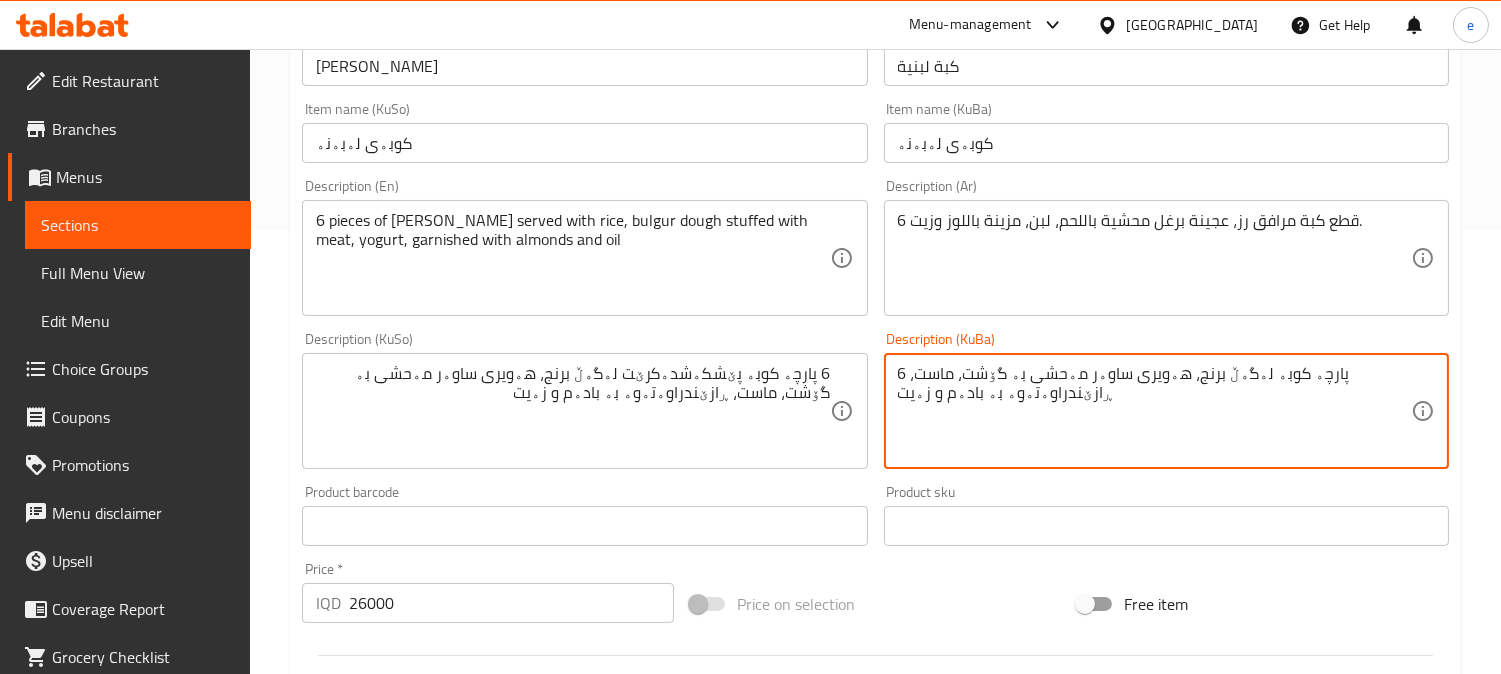 click on "6 پارچە کوبە لەگەڵ برنج، هەویری ساوەر مەحشی بە گۆشت، ماست، ڕازێندراوەتەوە بە بادەم و زەیت" at bounding box center [1154, 411] 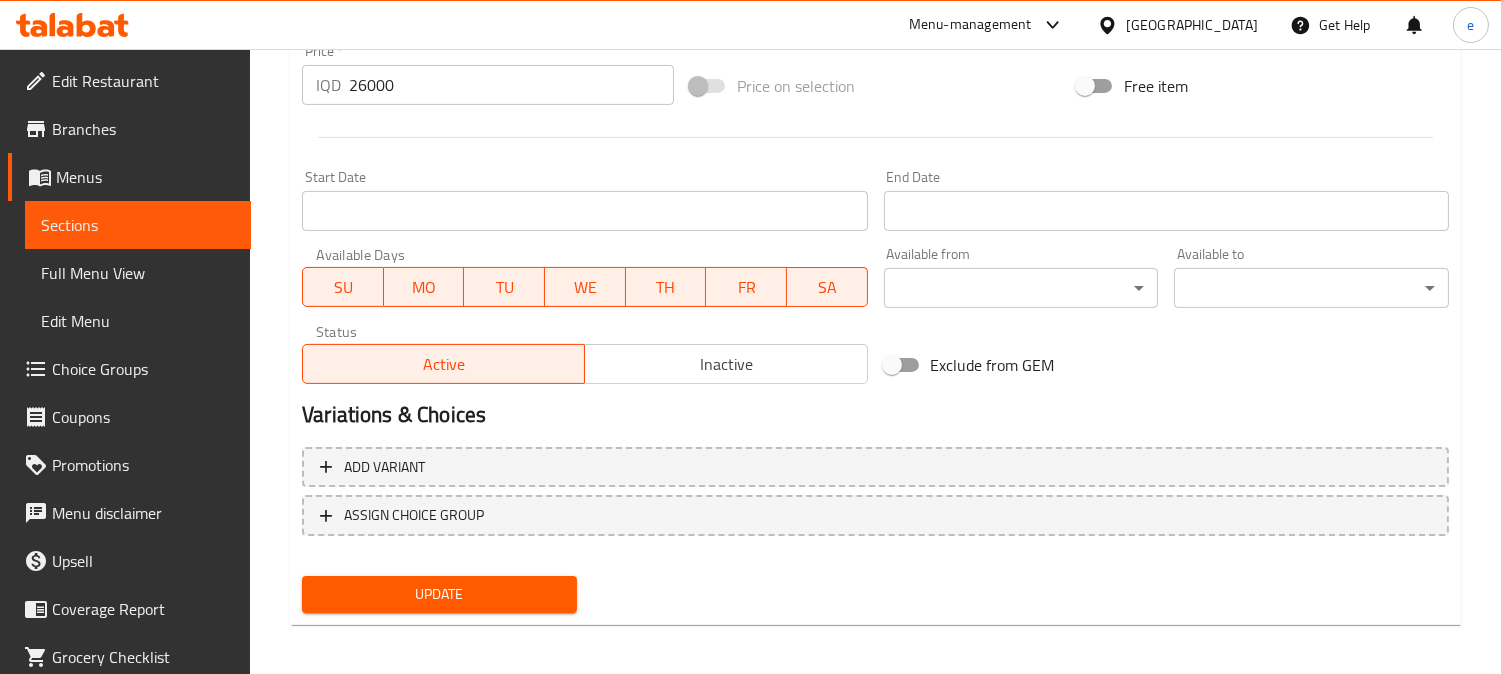 scroll, scrollTop: 965, scrollLeft: 0, axis: vertical 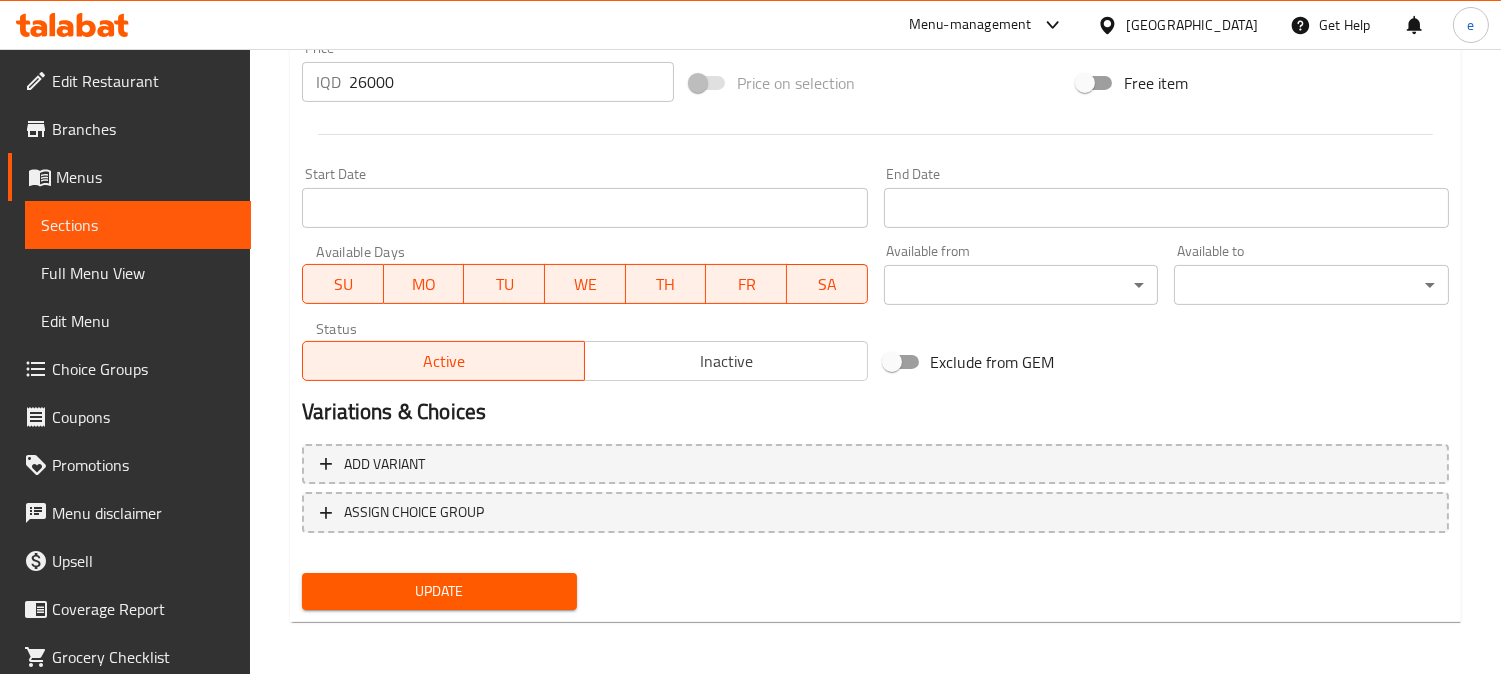 type on "6 پارچە کوبە پێشکەشدەکرێت لەگەڵ برنج، هەویری ساوەر مەحشی بە گۆشت، ماست، ڕازێندراوەتەوە بە بادەم و زەیت" 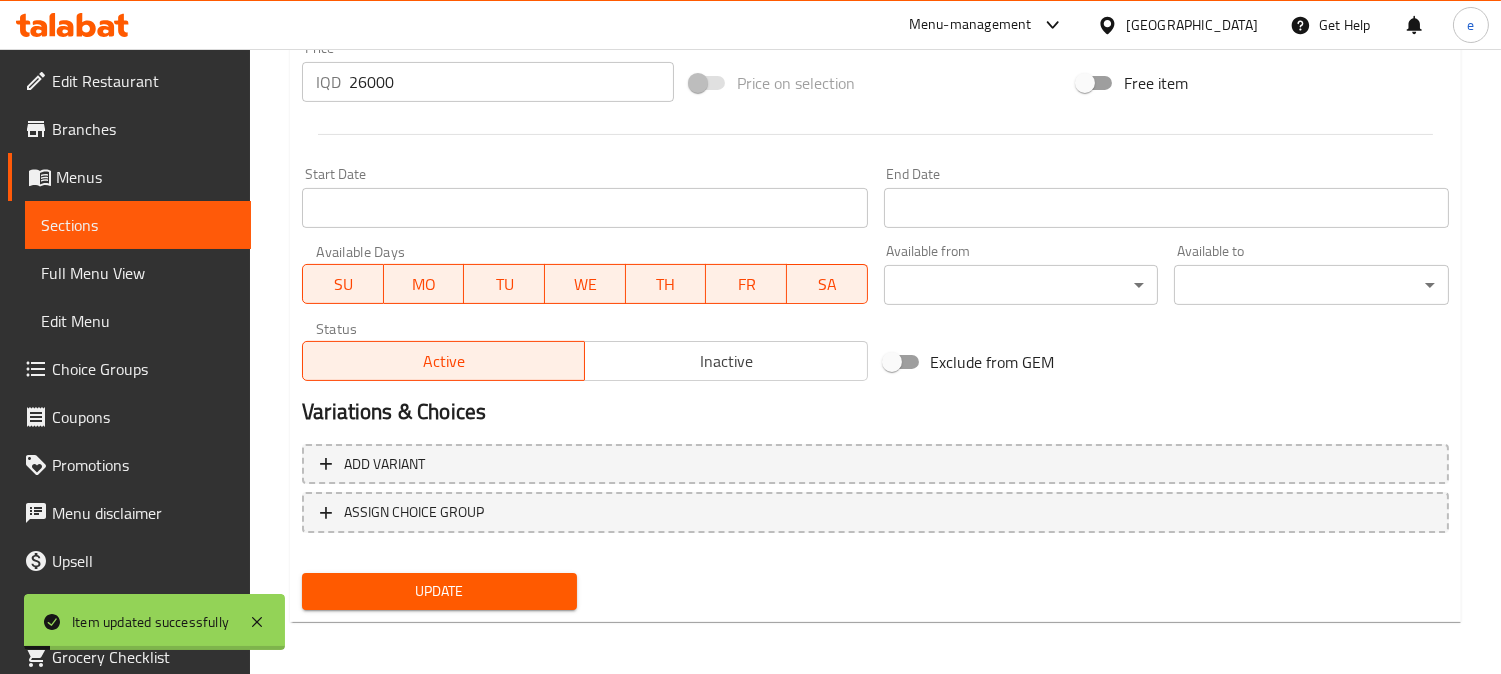 click on "Sections" at bounding box center [138, 225] 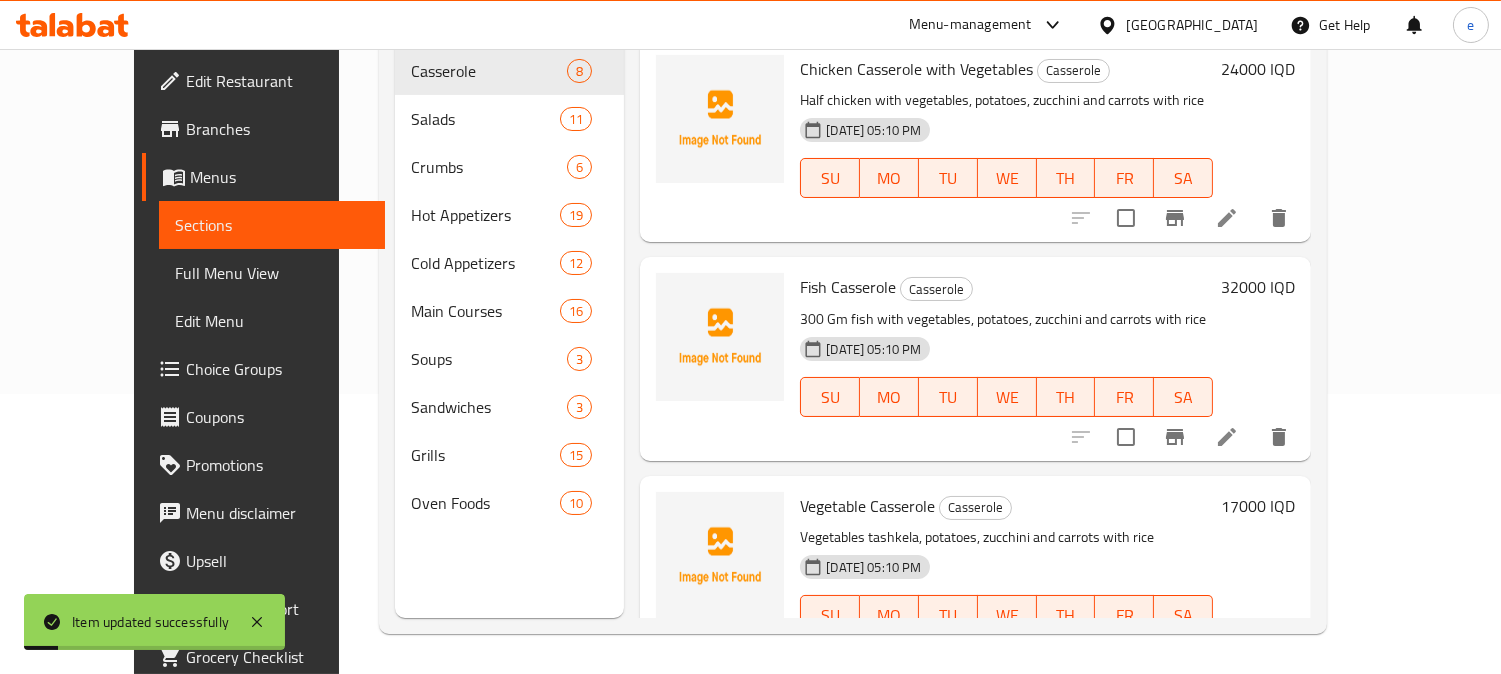 scroll, scrollTop: 280, scrollLeft: 0, axis: vertical 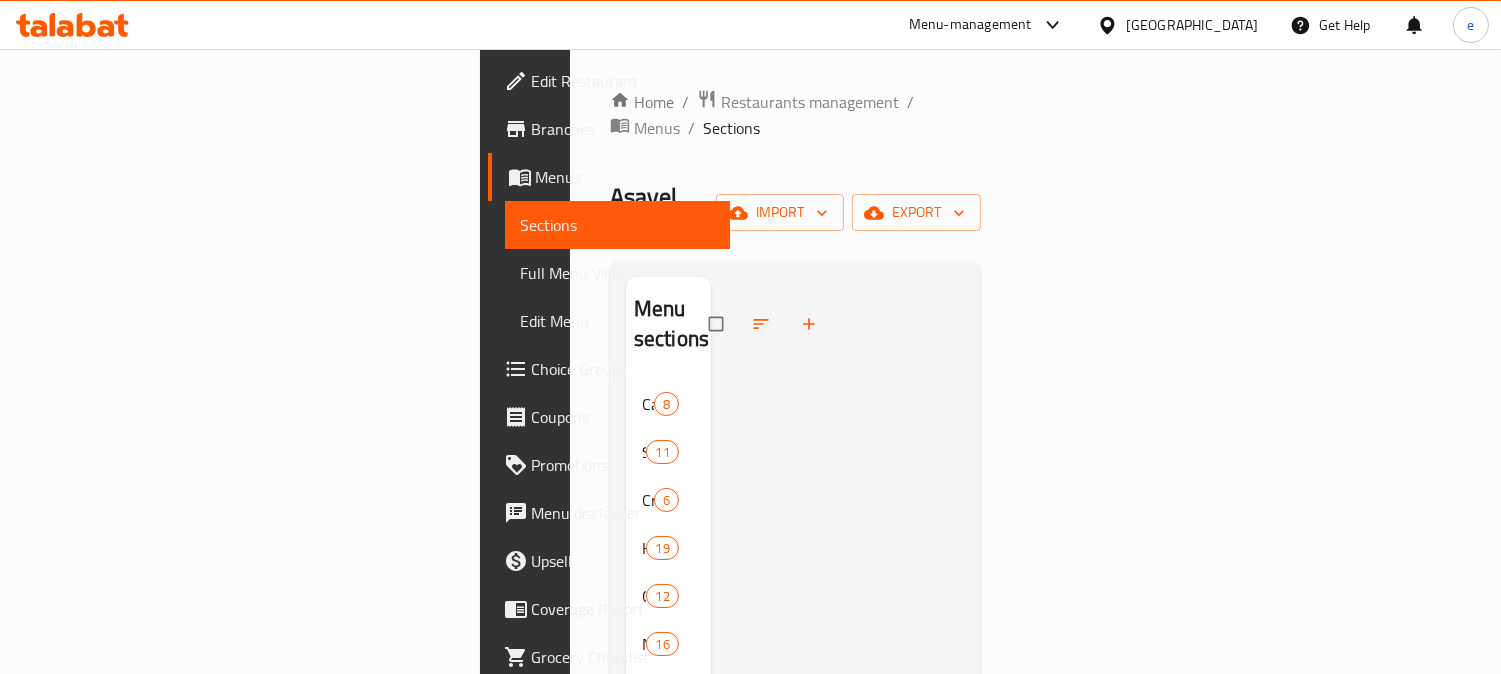 click on "Full Menu View" at bounding box center (618, 273) 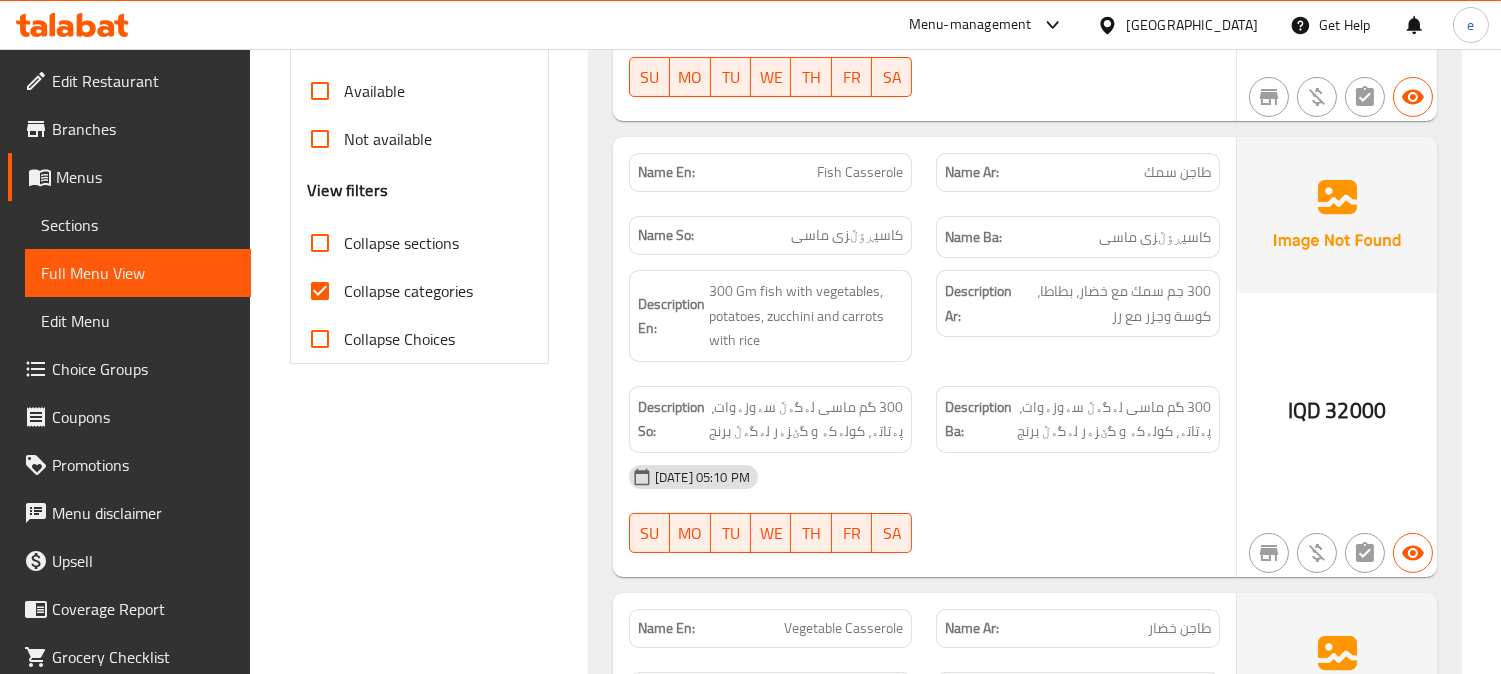 scroll, scrollTop: 666, scrollLeft: 0, axis: vertical 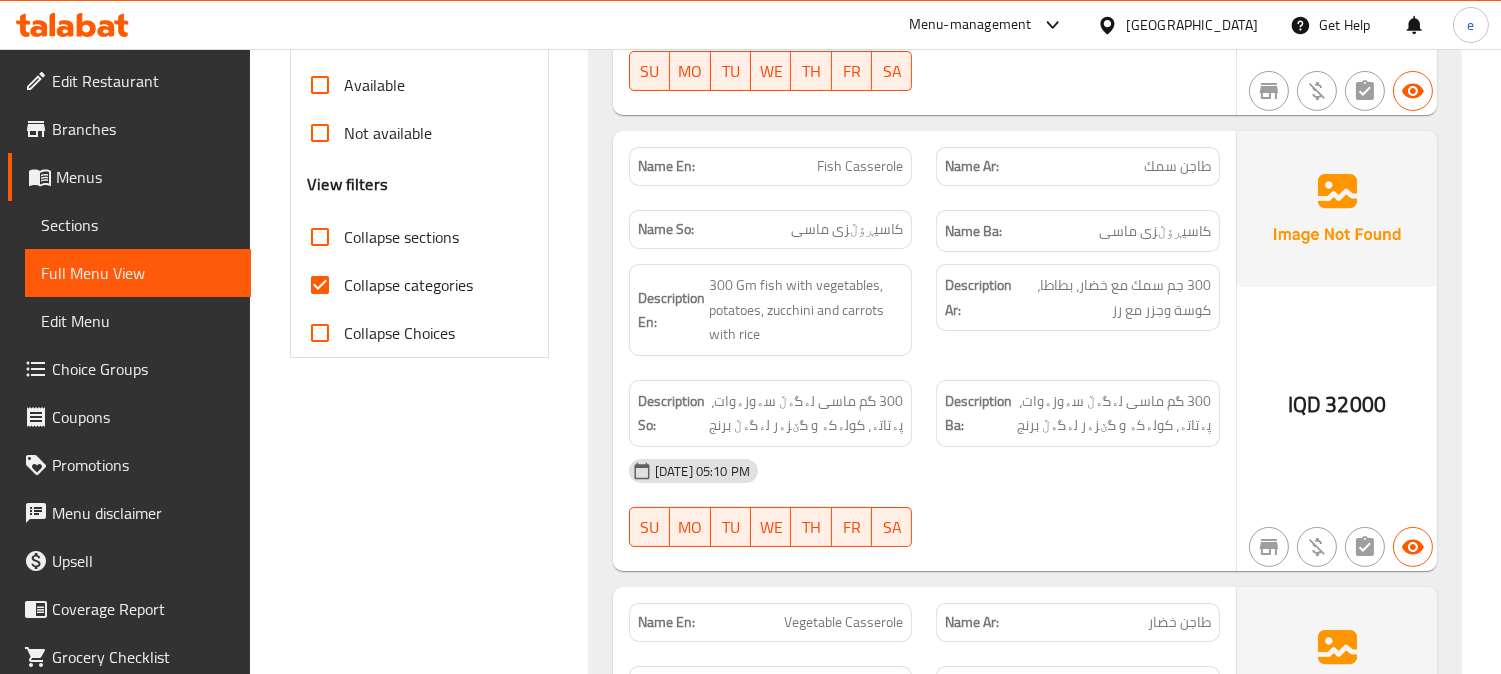 click on "Collapse categories" at bounding box center [320, 285] 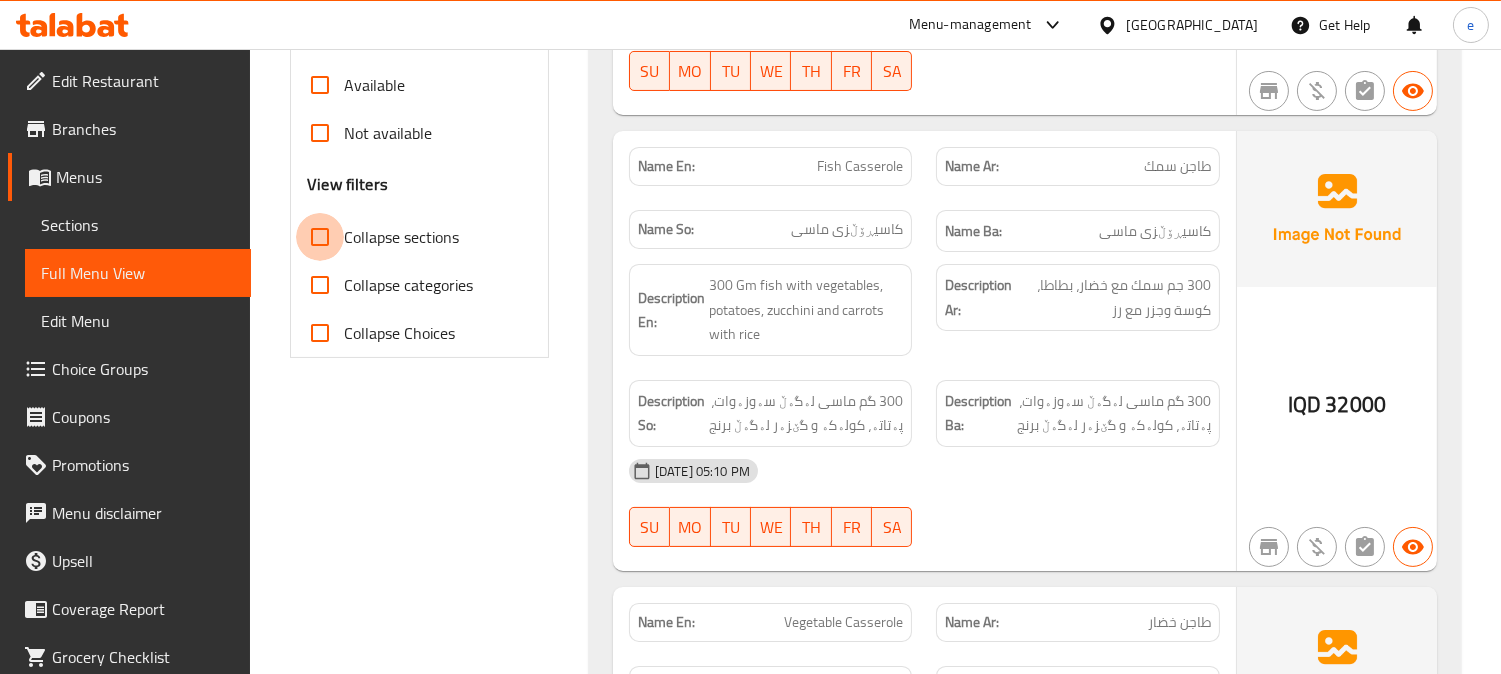 click on "Collapse sections" at bounding box center [320, 237] 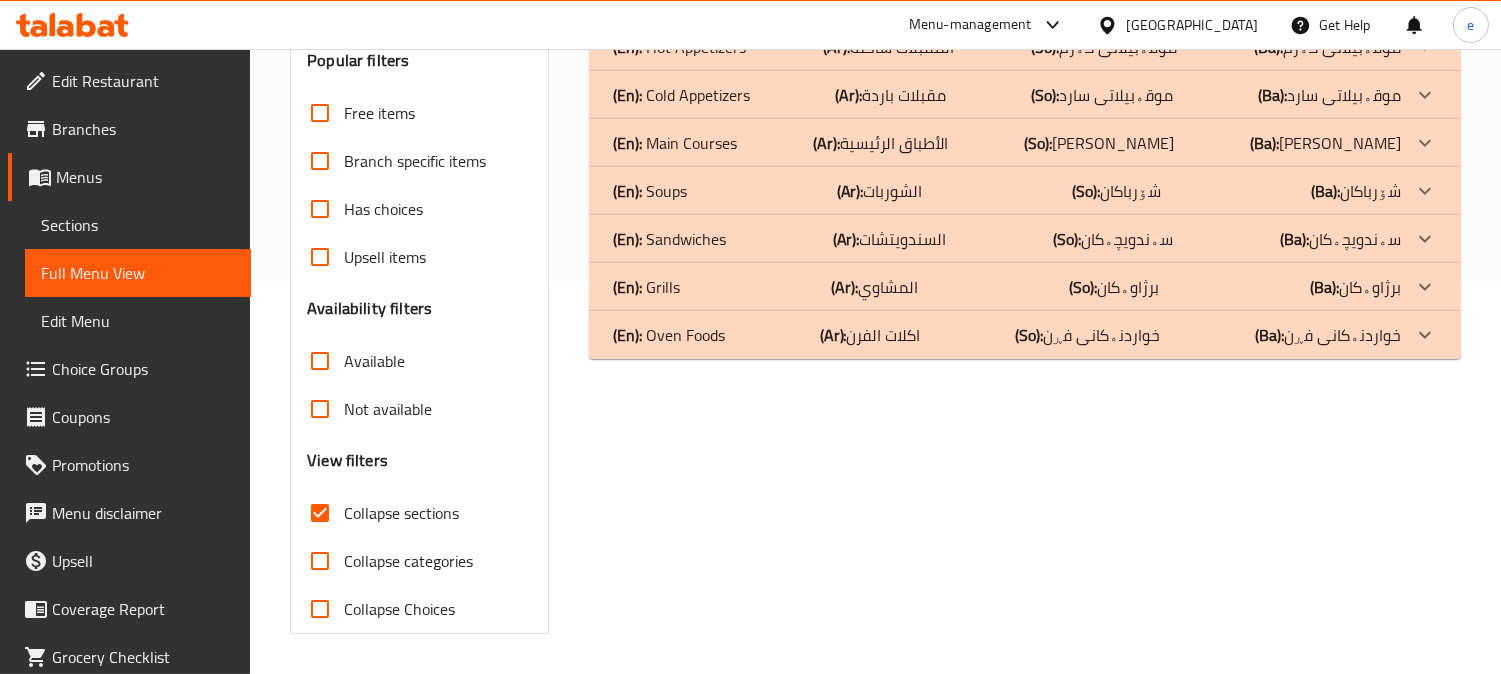 scroll, scrollTop: 390, scrollLeft: 0, axis: vertical 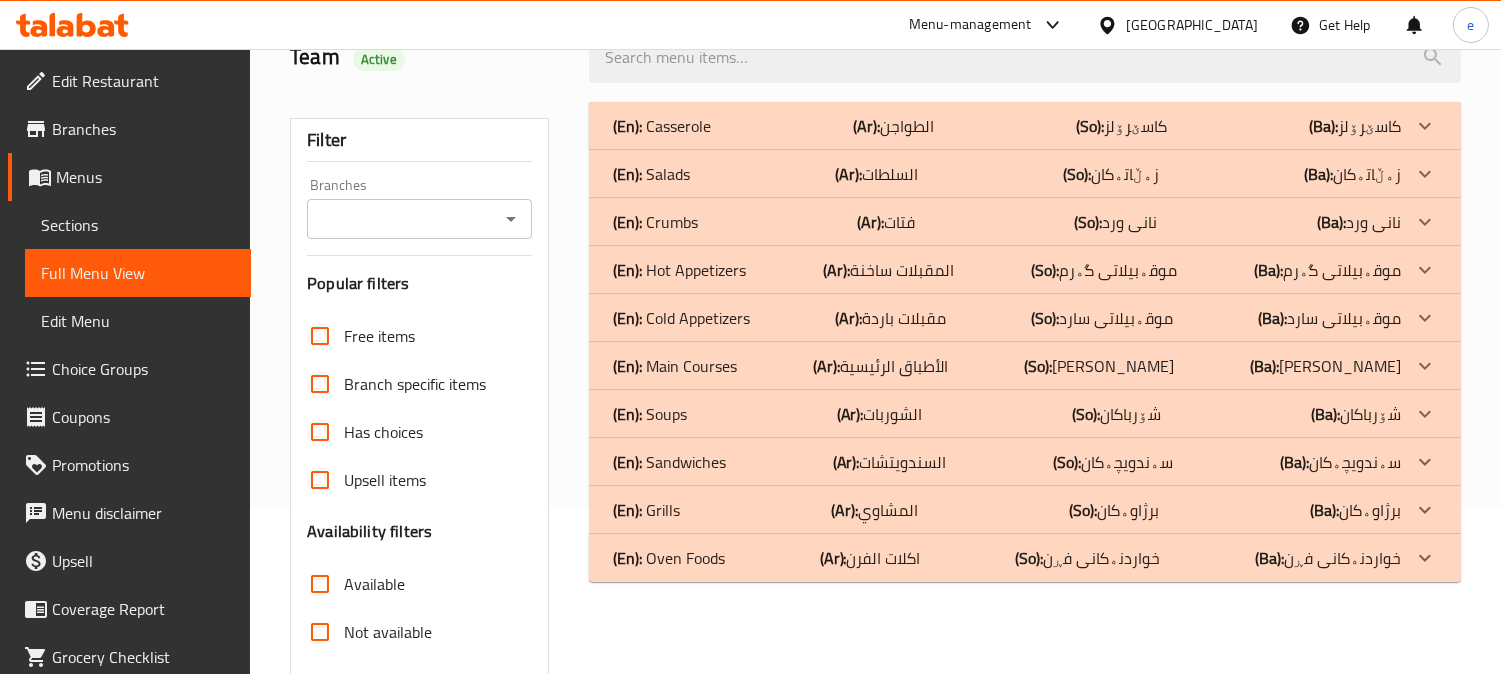 click on "(En):   Main Courses" at bounding box center [662, 126] 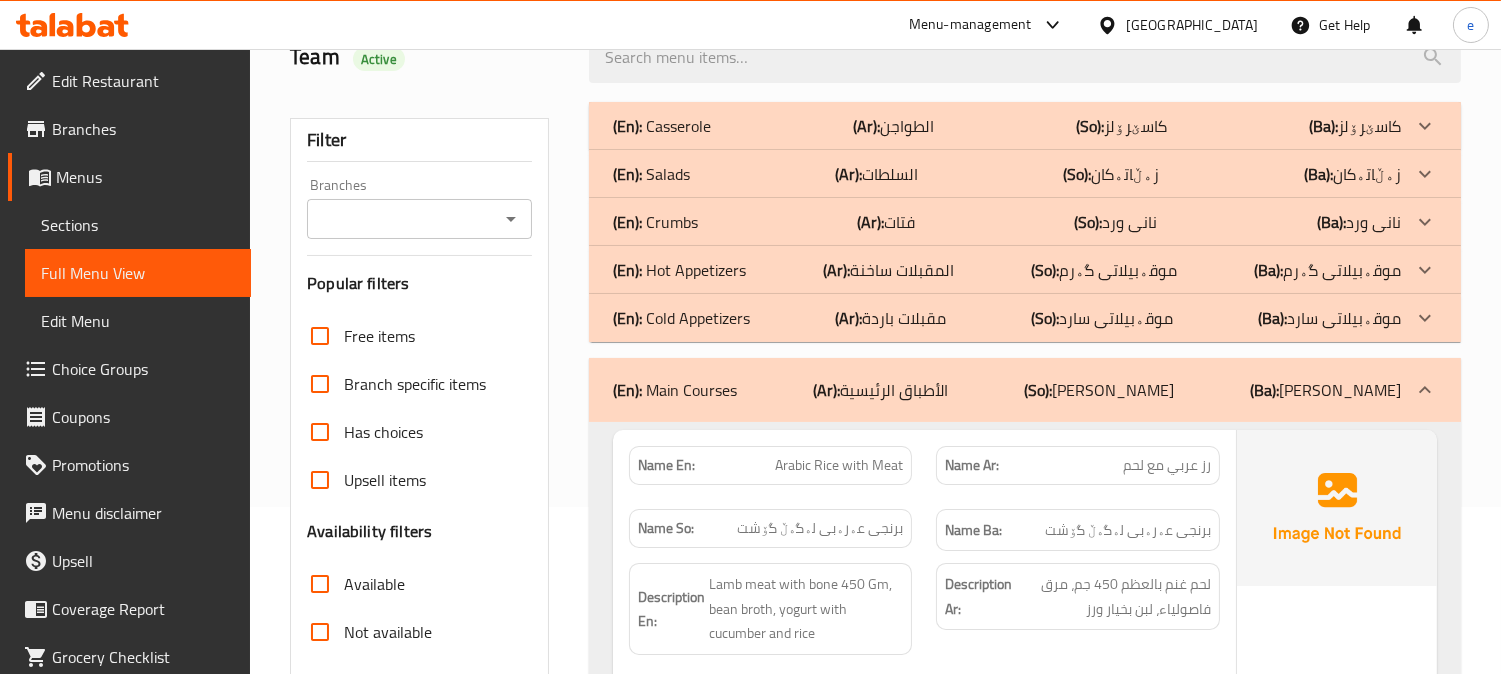 click on "(En):   Salads" at bounding box center (662, 126) 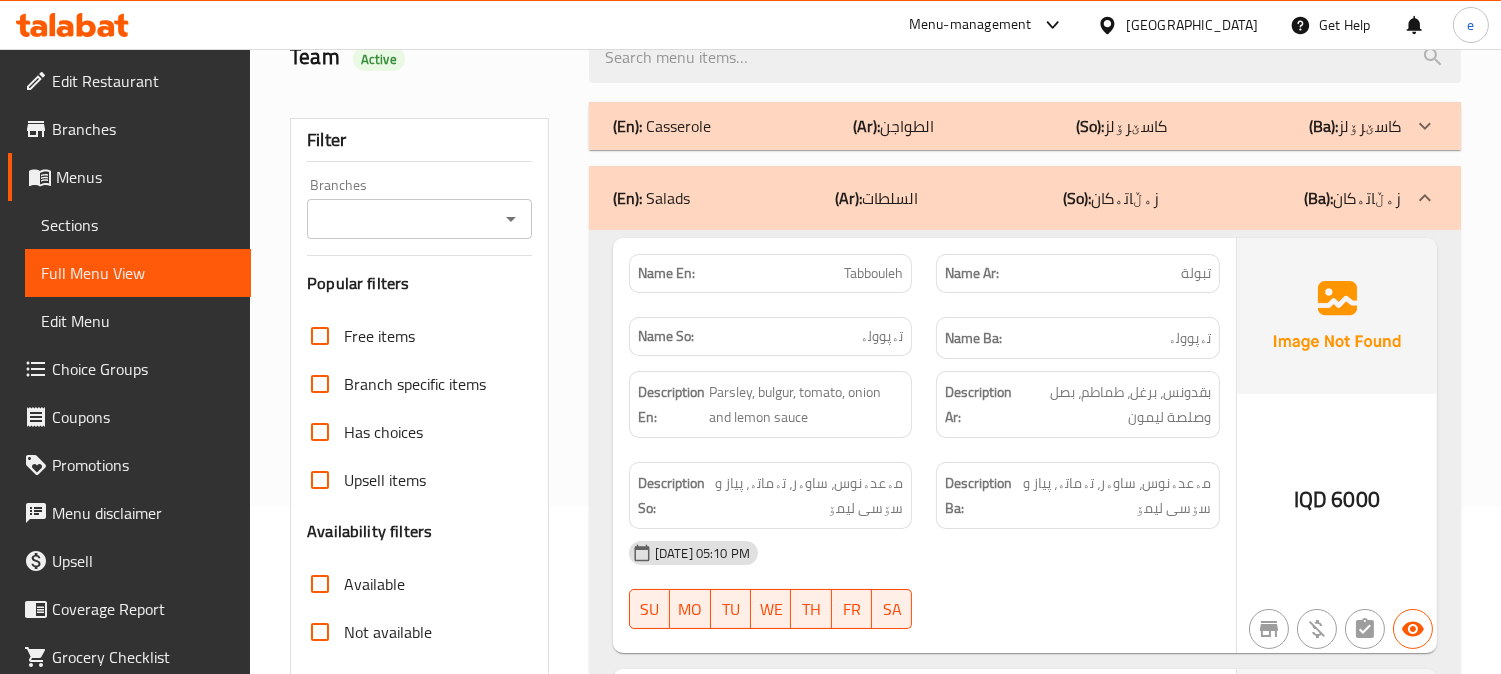 click on "(En):   Casserole" at bounding box center (662, 126) 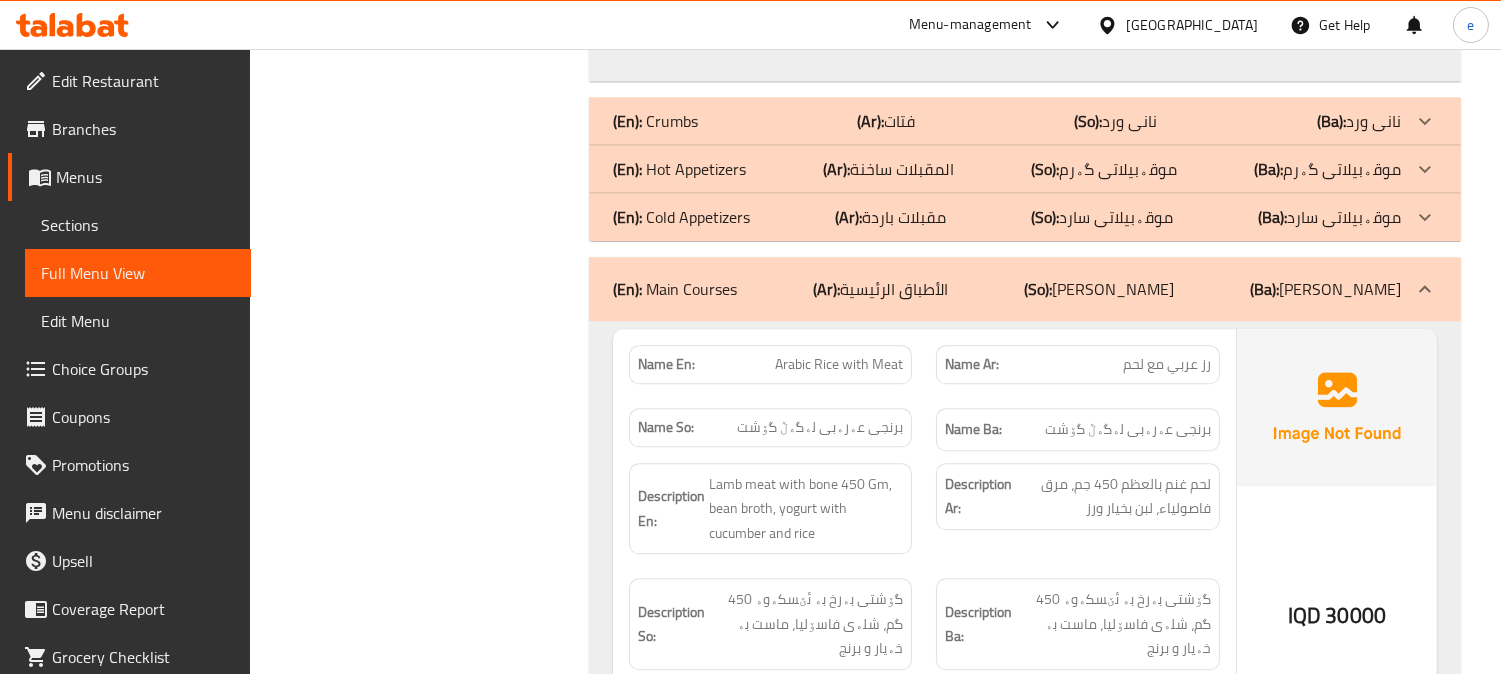 scroll, scrollTop: 9723, scrollLeft: 0, axis: vertical 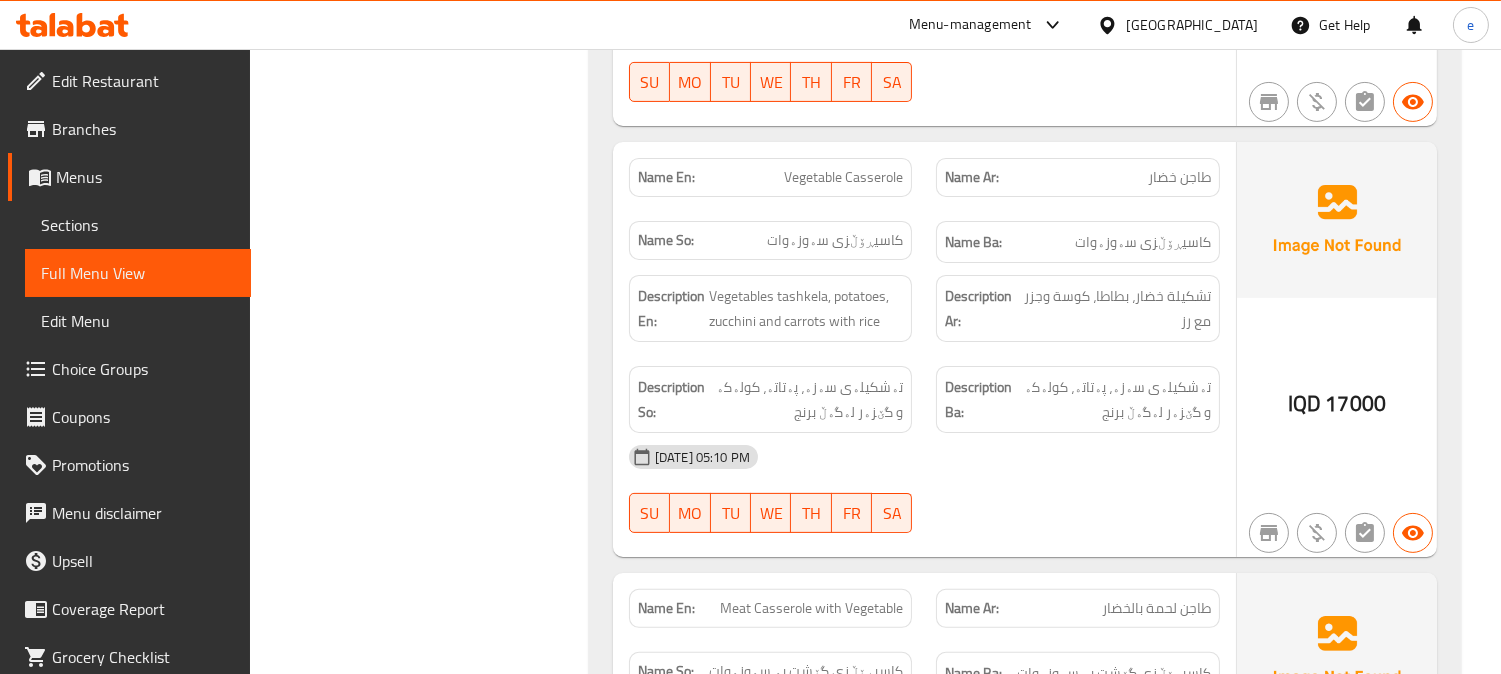 click on "Vegetable Casserole" at bounding box center [843, 177] 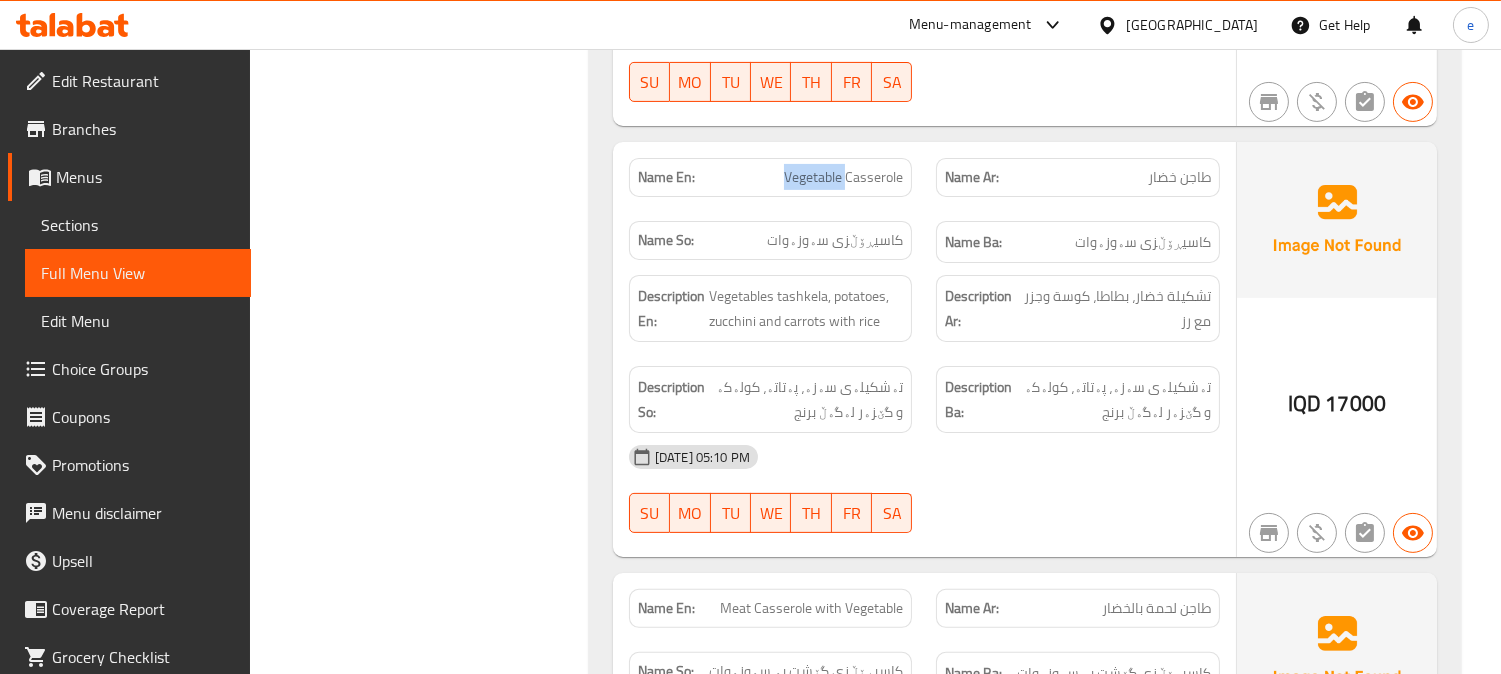 click on "Vegetable Casserole" at bounding box center (843, 177) 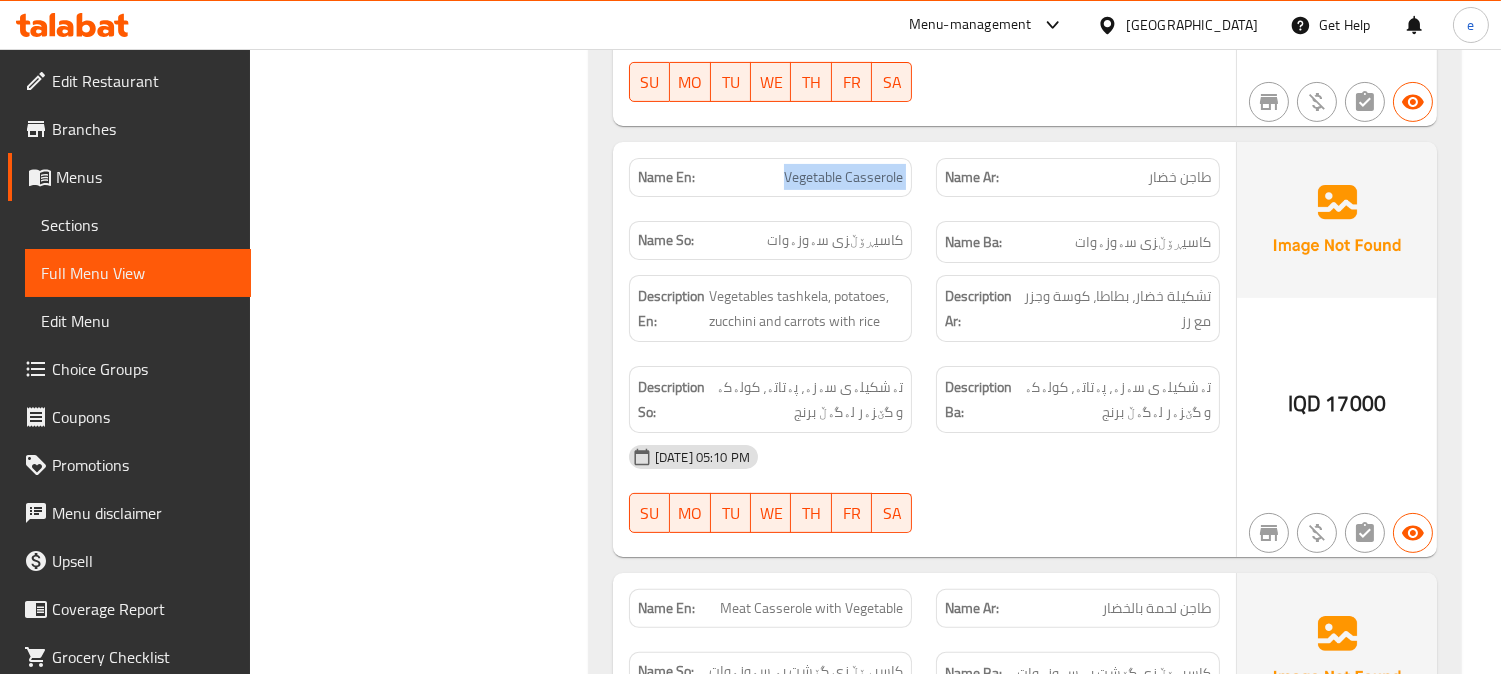 click on "Vegetable Casserole" at bounding box center (843, 177) 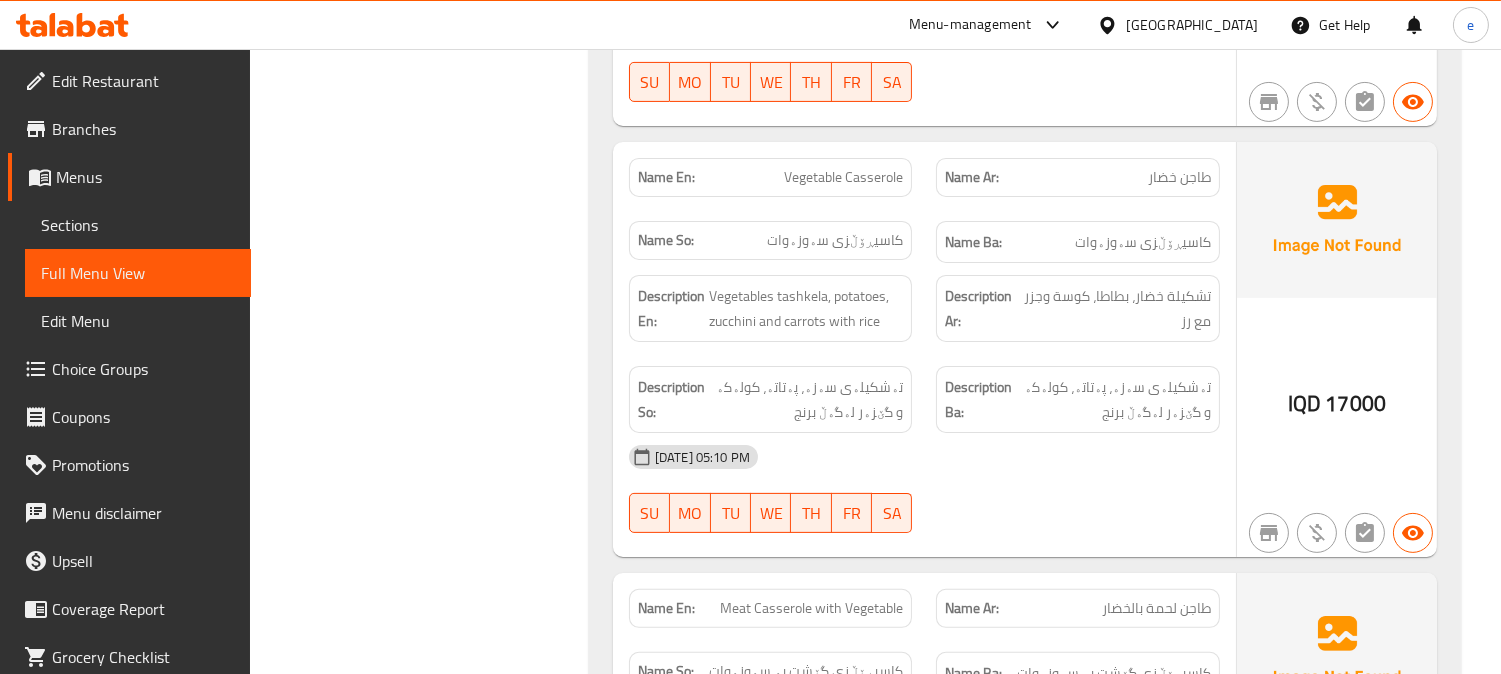 click on "14-07-2025 05:10 PM SU MO TU WE TH FR SA" at bounding box center (924, 489) 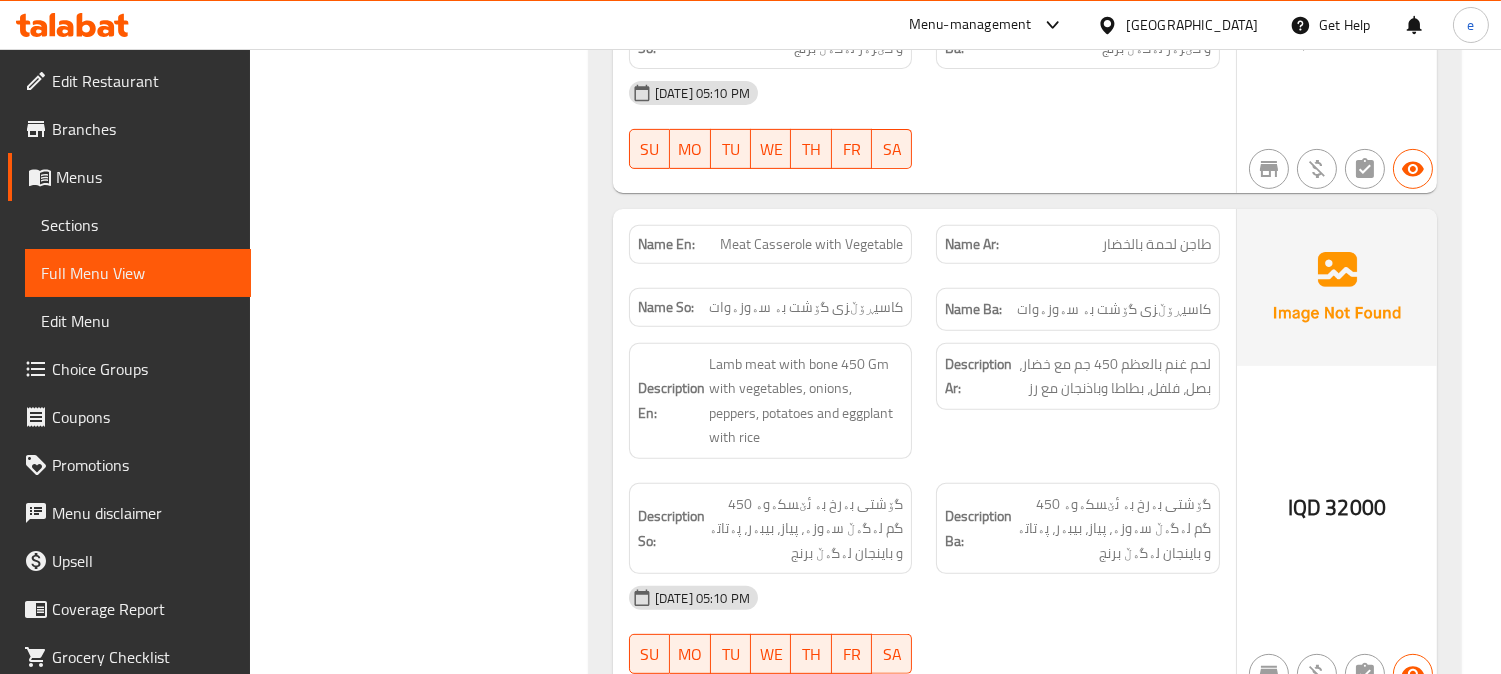 scroll, scrollTop: 1555, scrollLeft: 0, axis: vertical 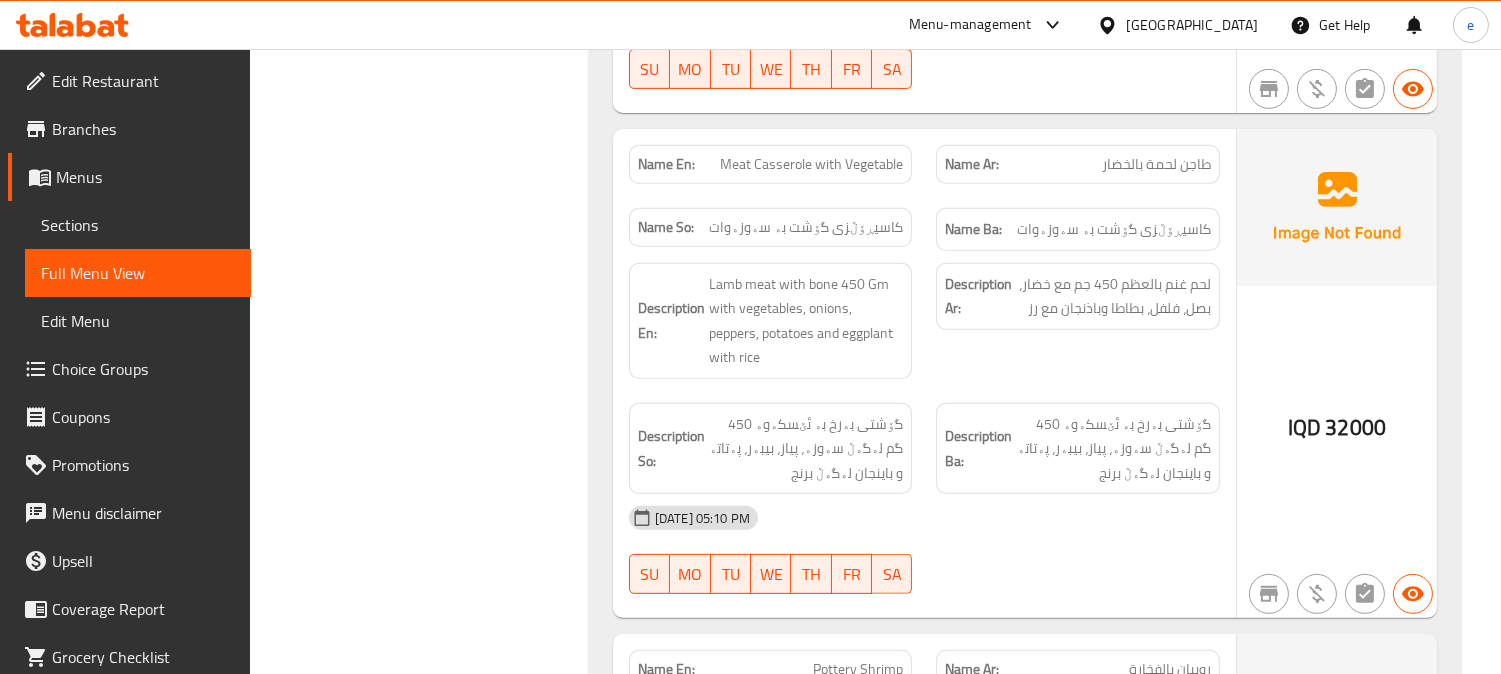 click on "طاجن لحمة بالخضار" at bounding box center (1156, 164) 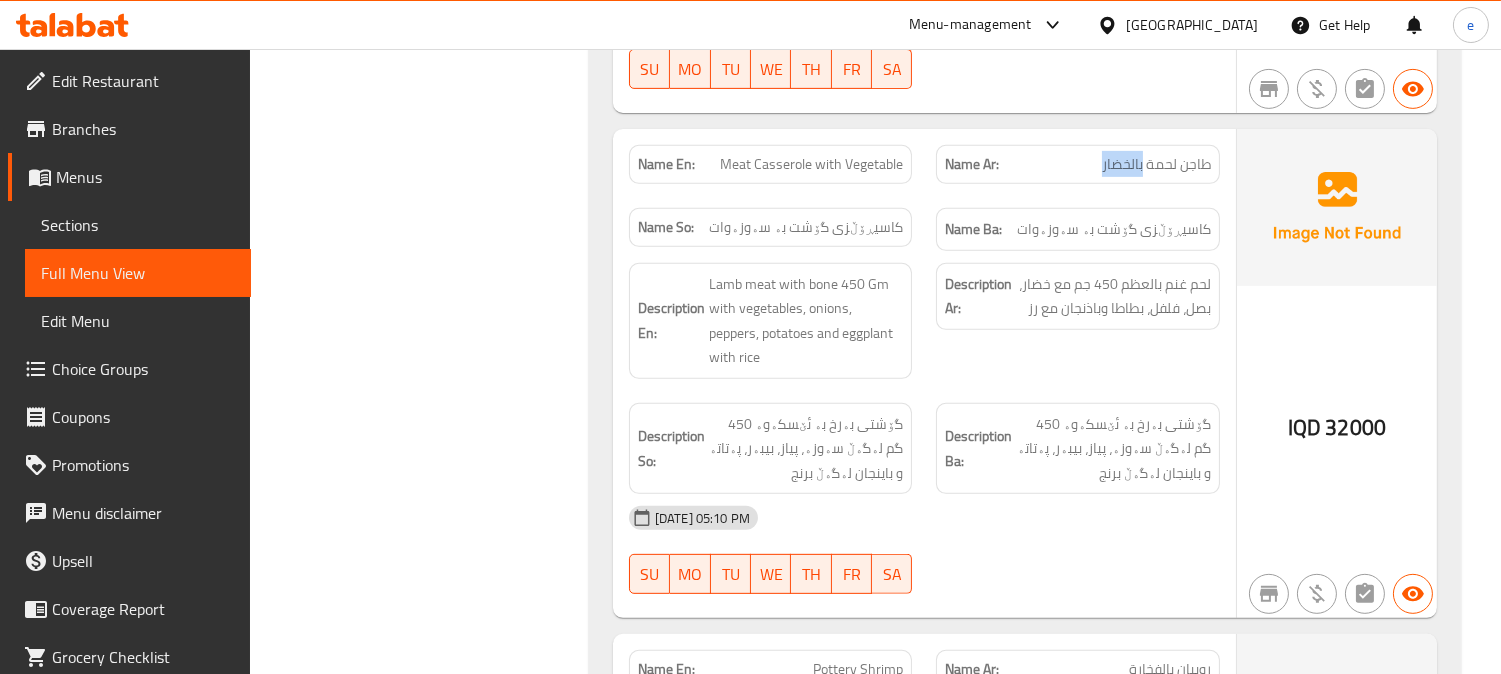 click on "طاجن لحمة بالخضار" at bounding box center (1156, 164) 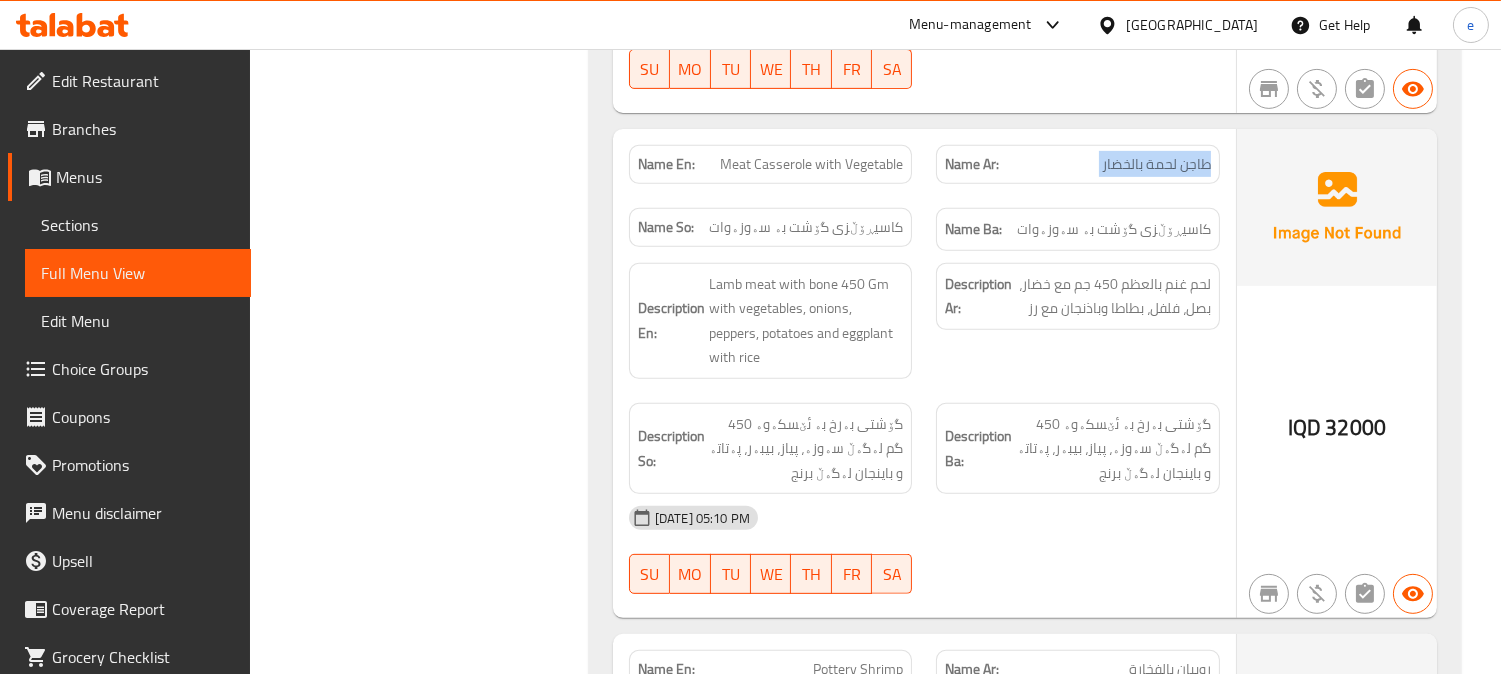 click on "طاجن لحمة بالخضار" at bounding box center [1156, 164] 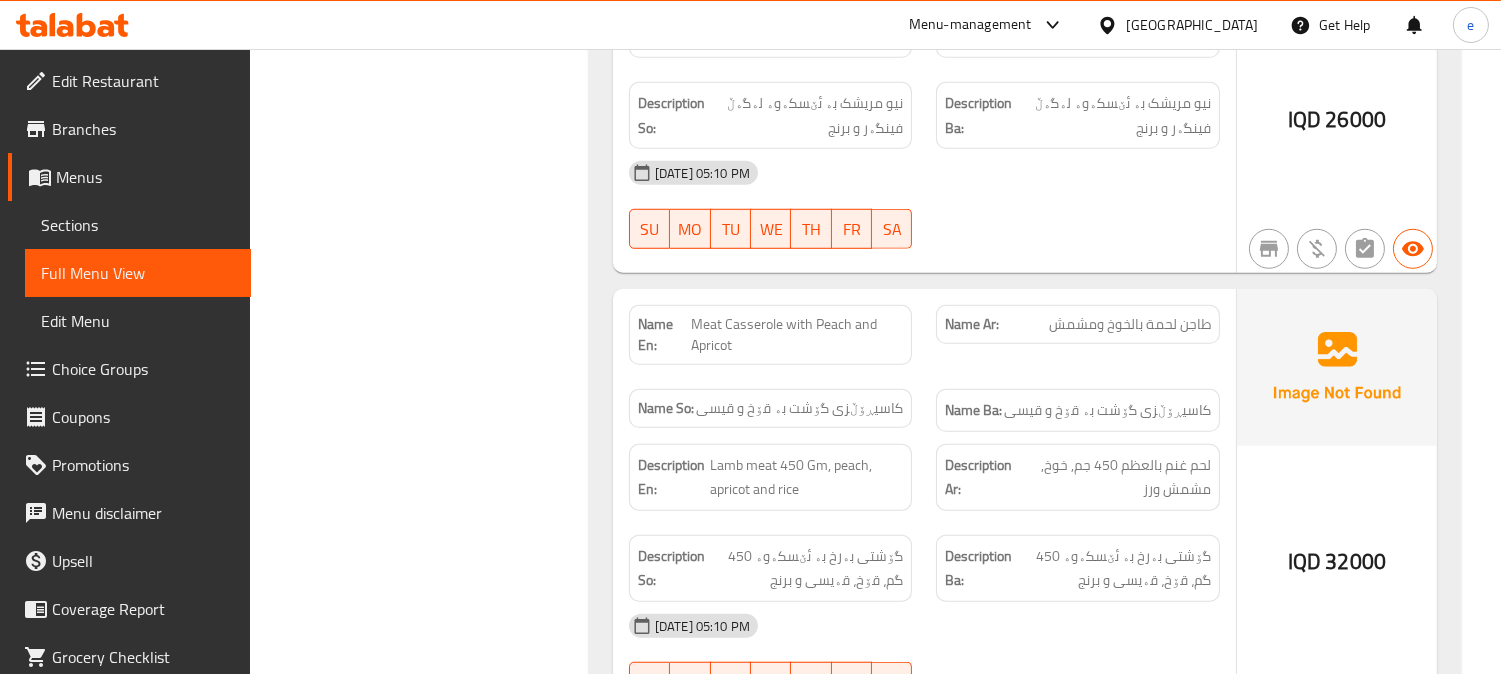 scroll, scrollTop: 2888, scrollLeft: 0, axis: vertical 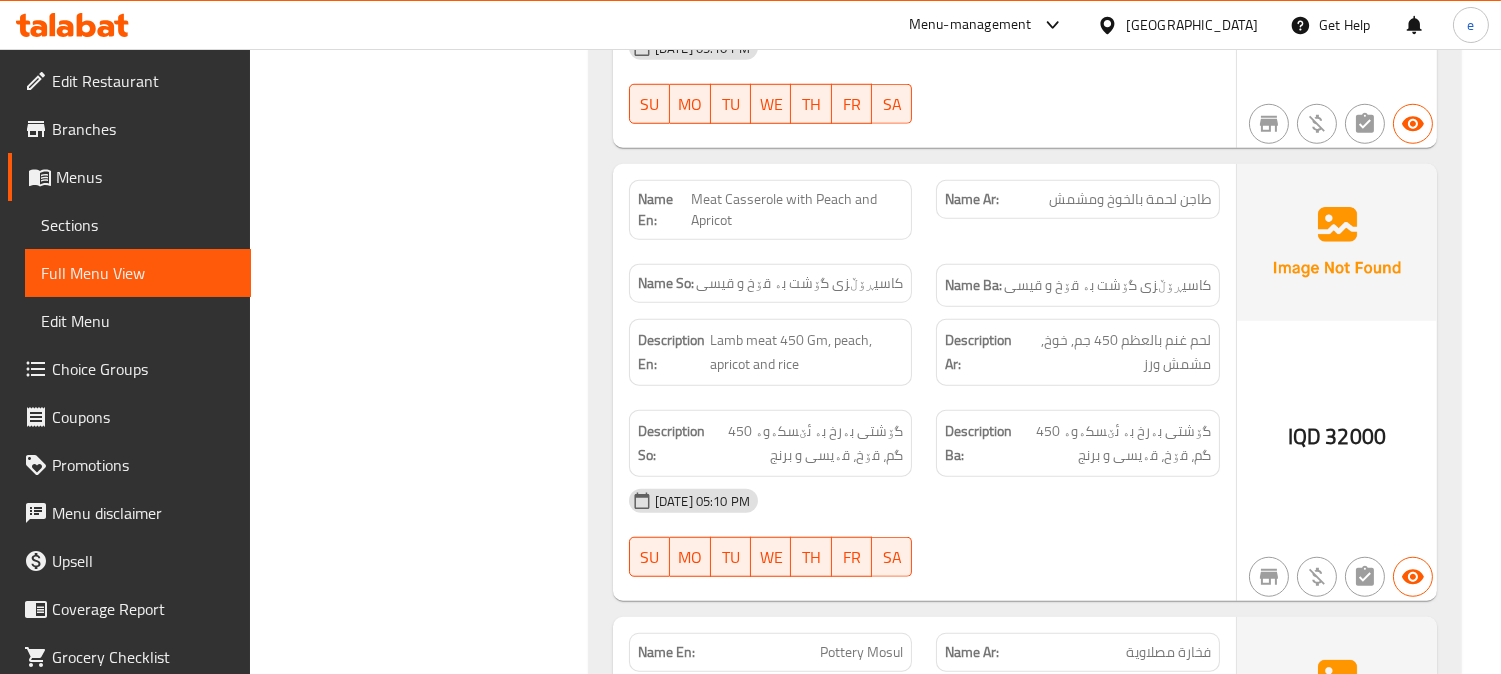 click on "طاجن لحمة بالخوخ ومشمش" at bounding box center (1130, 199) 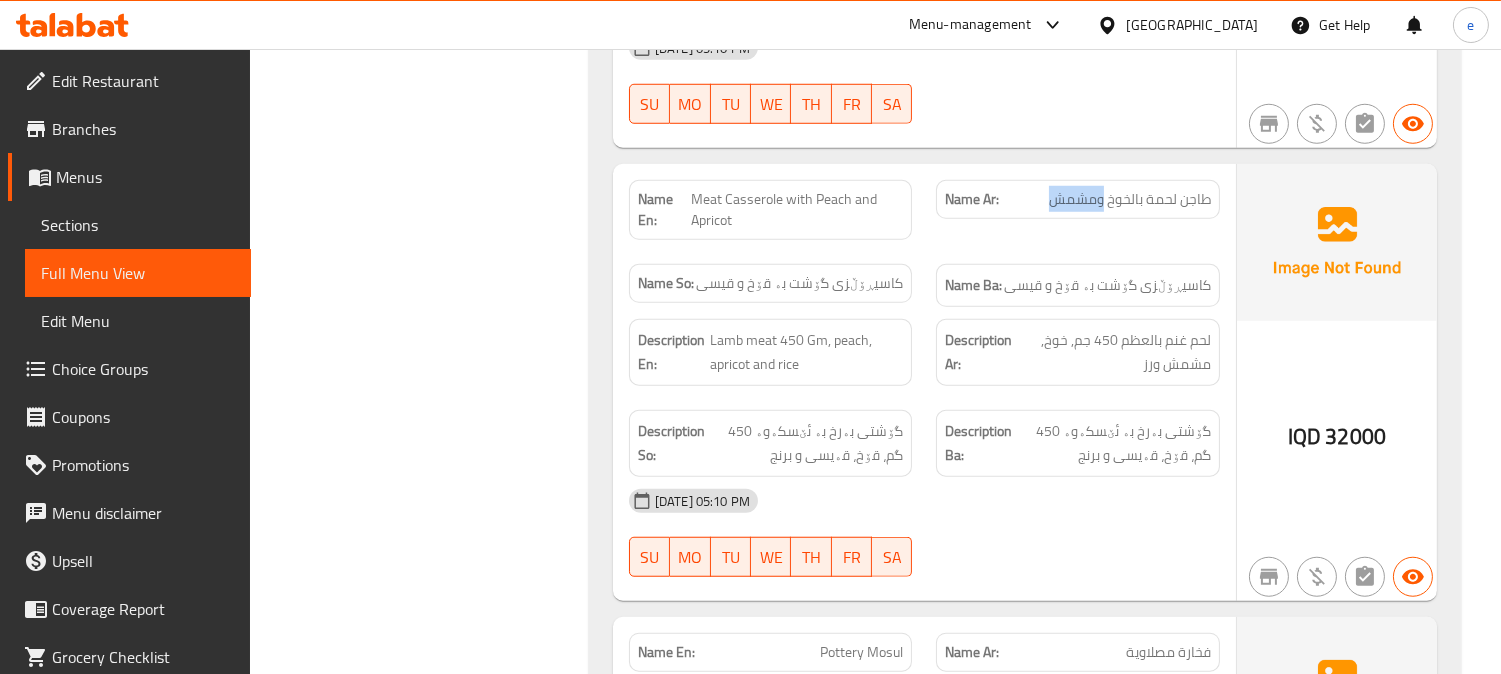 click on "طاجن لحمة بالخوخ ومشمش" at bounding box center [1130, 199] 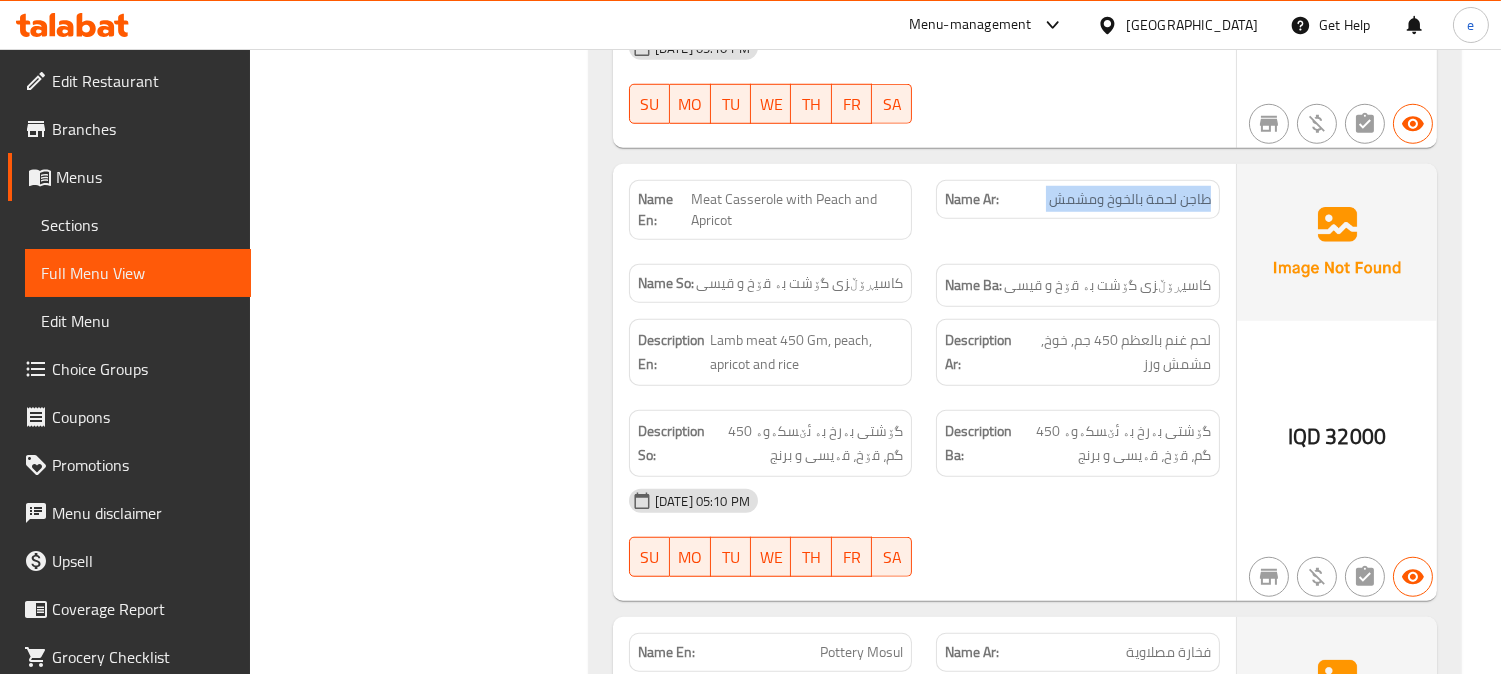 click on "طاجن لحمة بالخوخ ومشمش" at bounding box center [1130, 199] 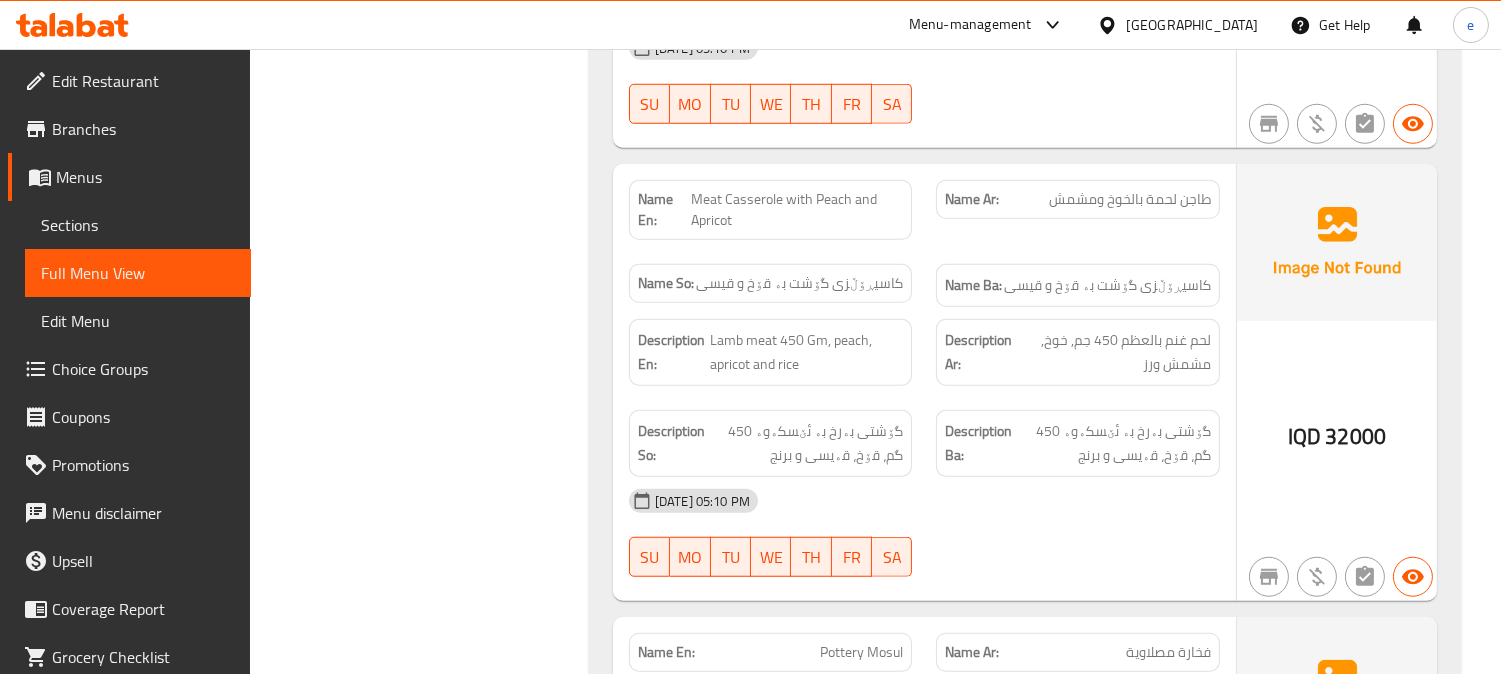 click on "Meat Casserole with Peach and Apricot" at bounding box center (797, 210) 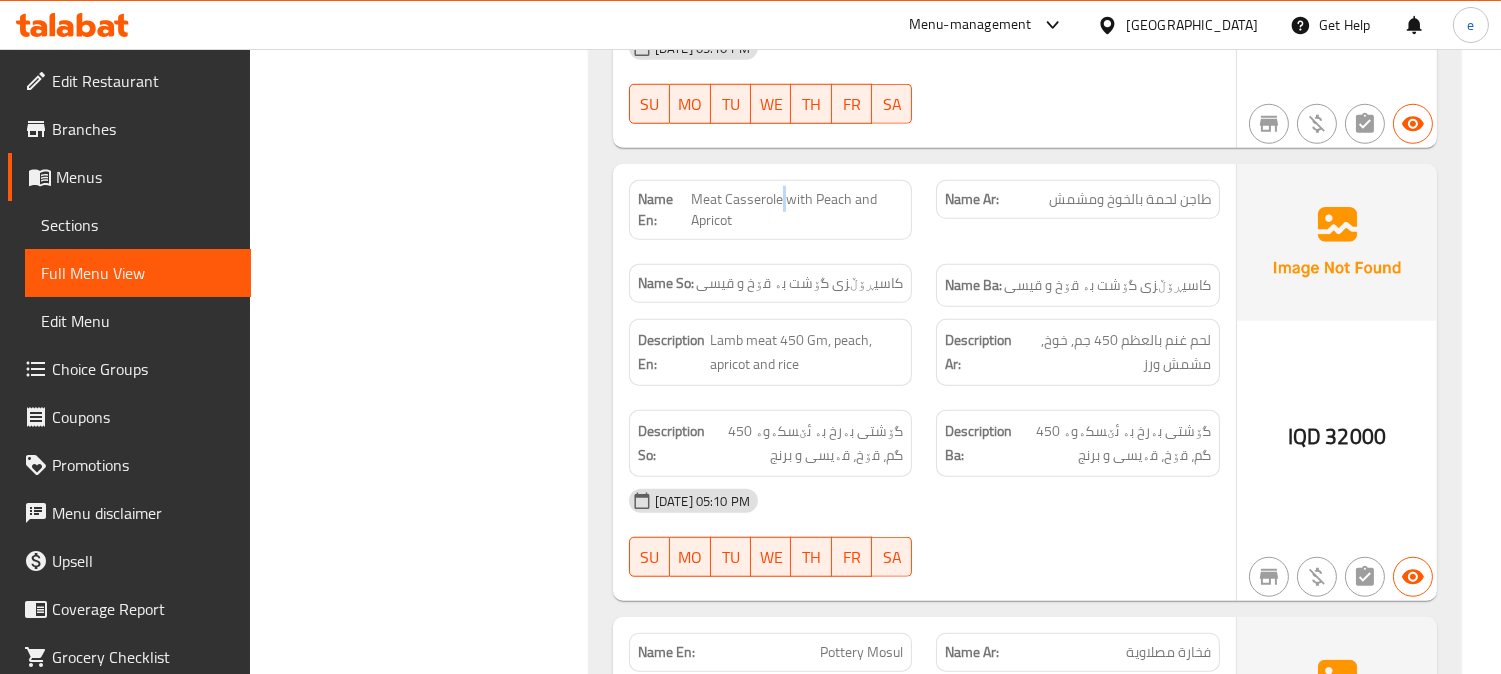 click on "Meat Casserole with Peach and Apricot" at bounding box center [797, 210] 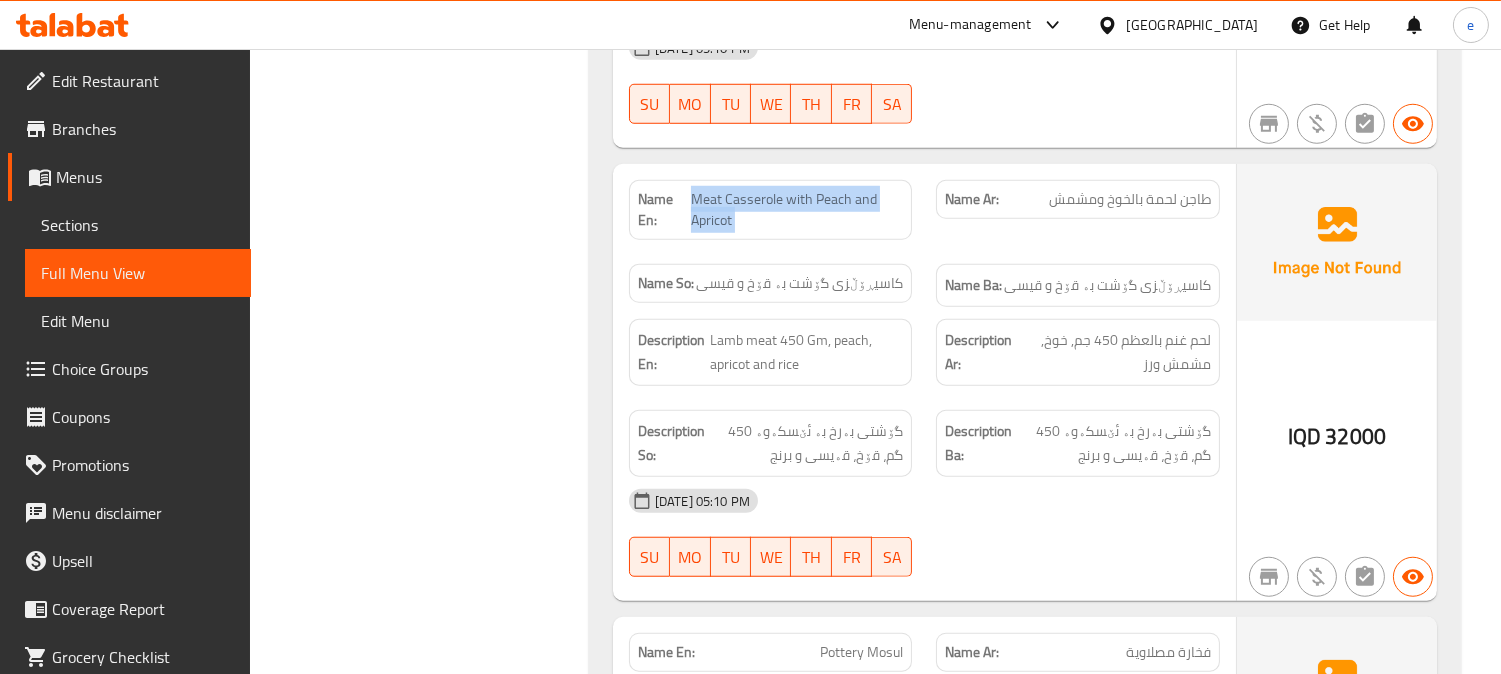 click on "Meat Casserole with Peach and Apricot" at bounding box center (797, 210) 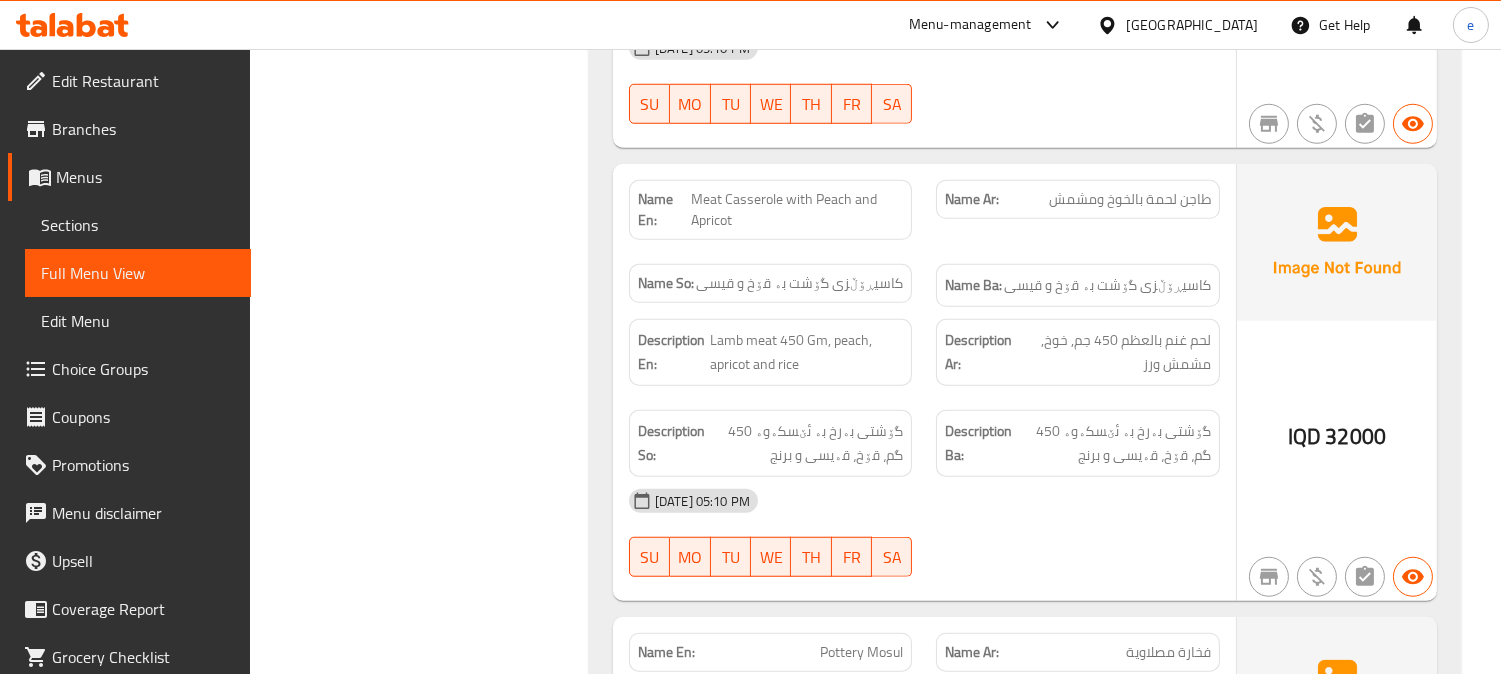 click on "14-07-2025 05:10 PM SU MO TU WE TH FR SA" at bounding box center [924, 533] 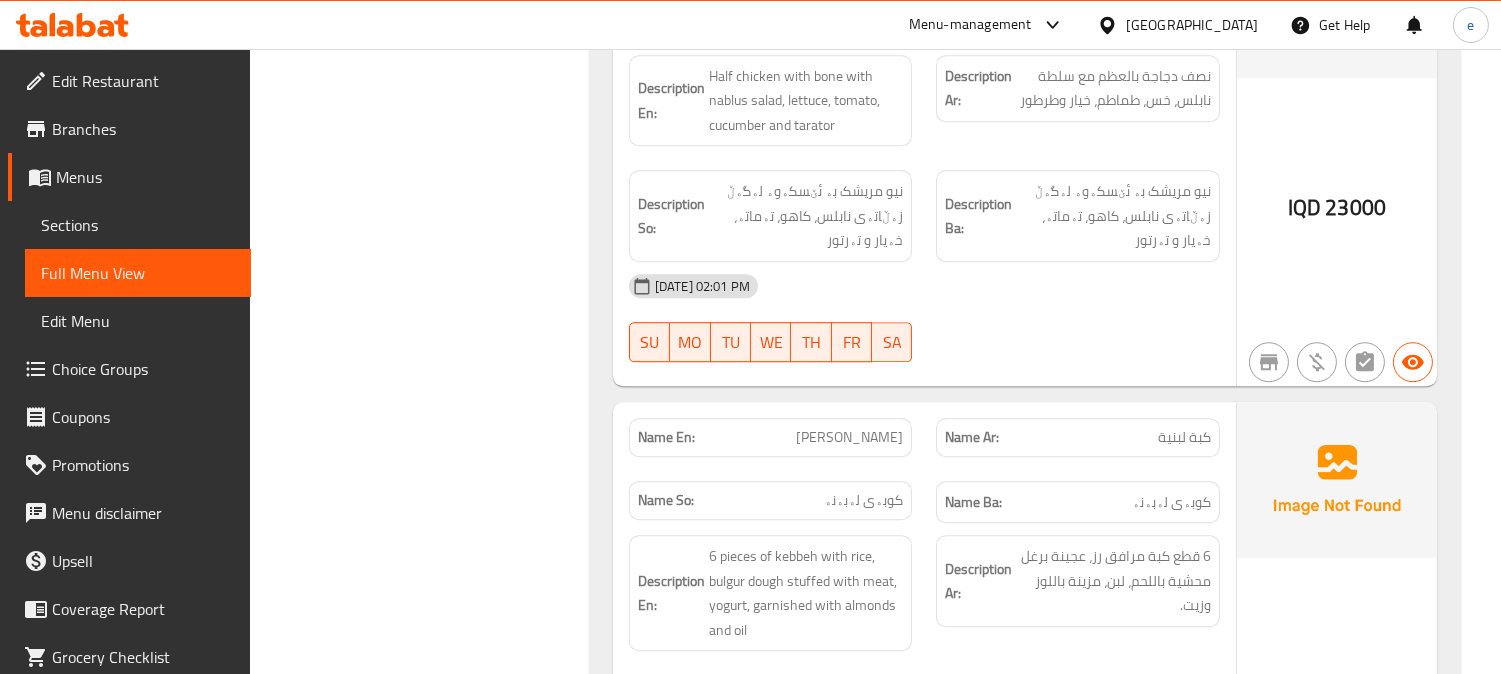 scroll, scrollTop: 10444, scrollLeft: 0, axis: vertical 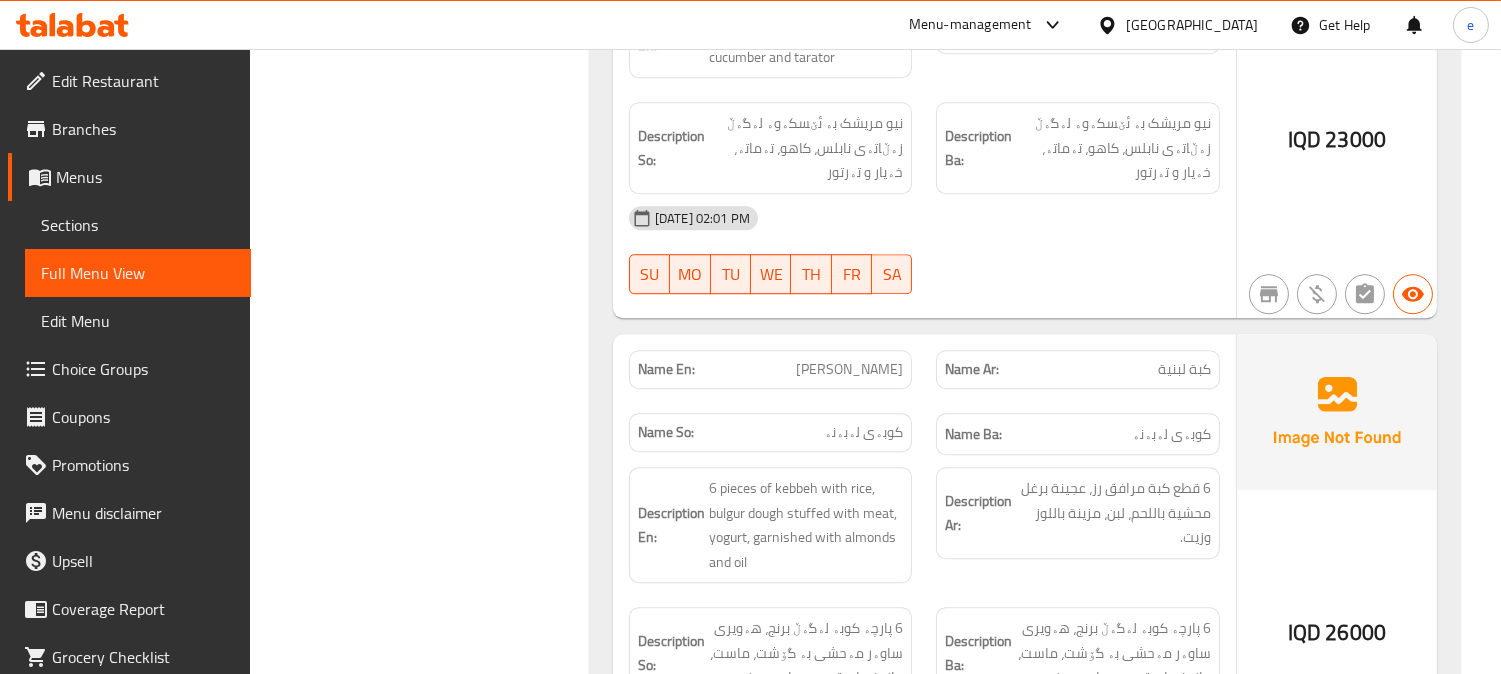 click on "[PERSON_NAME]" at bounding box center [811, -8725] 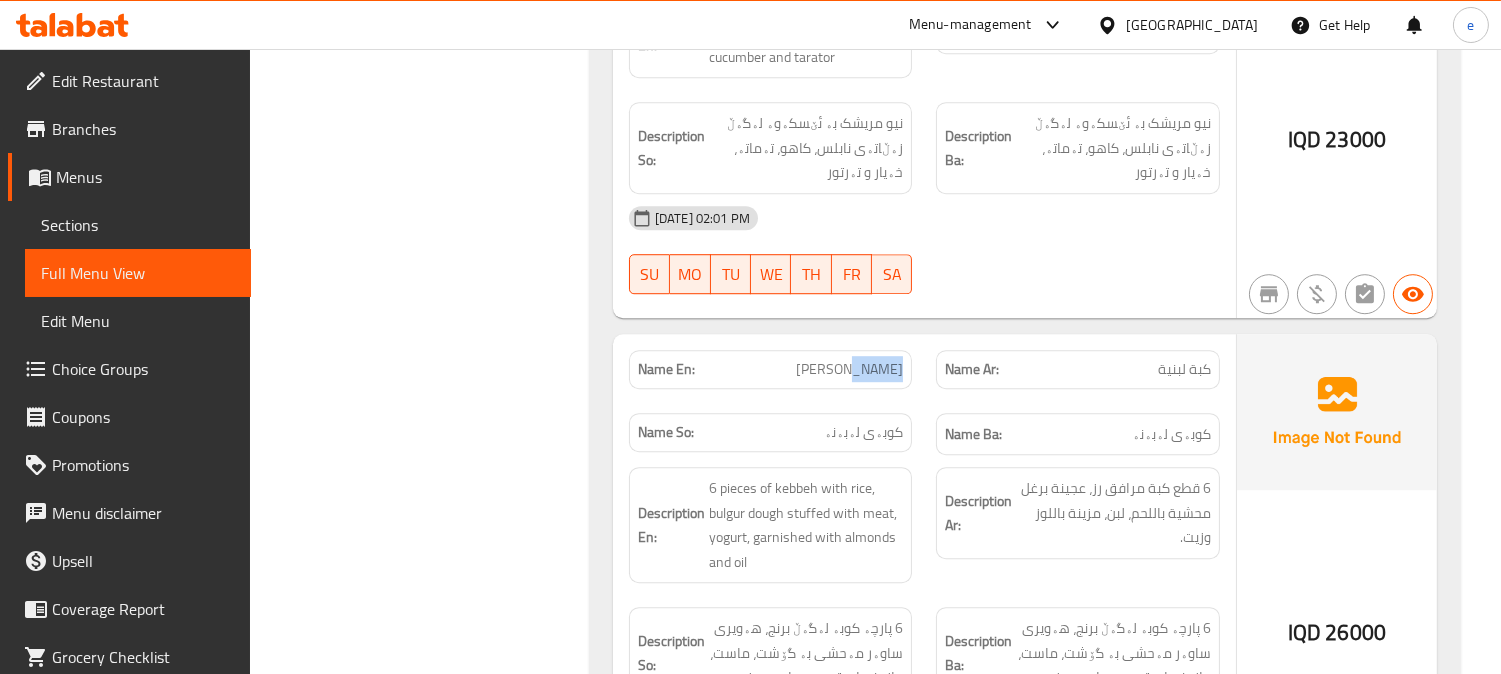 click on "[PERSON_NAME]" at bounding box center [811, -8725] 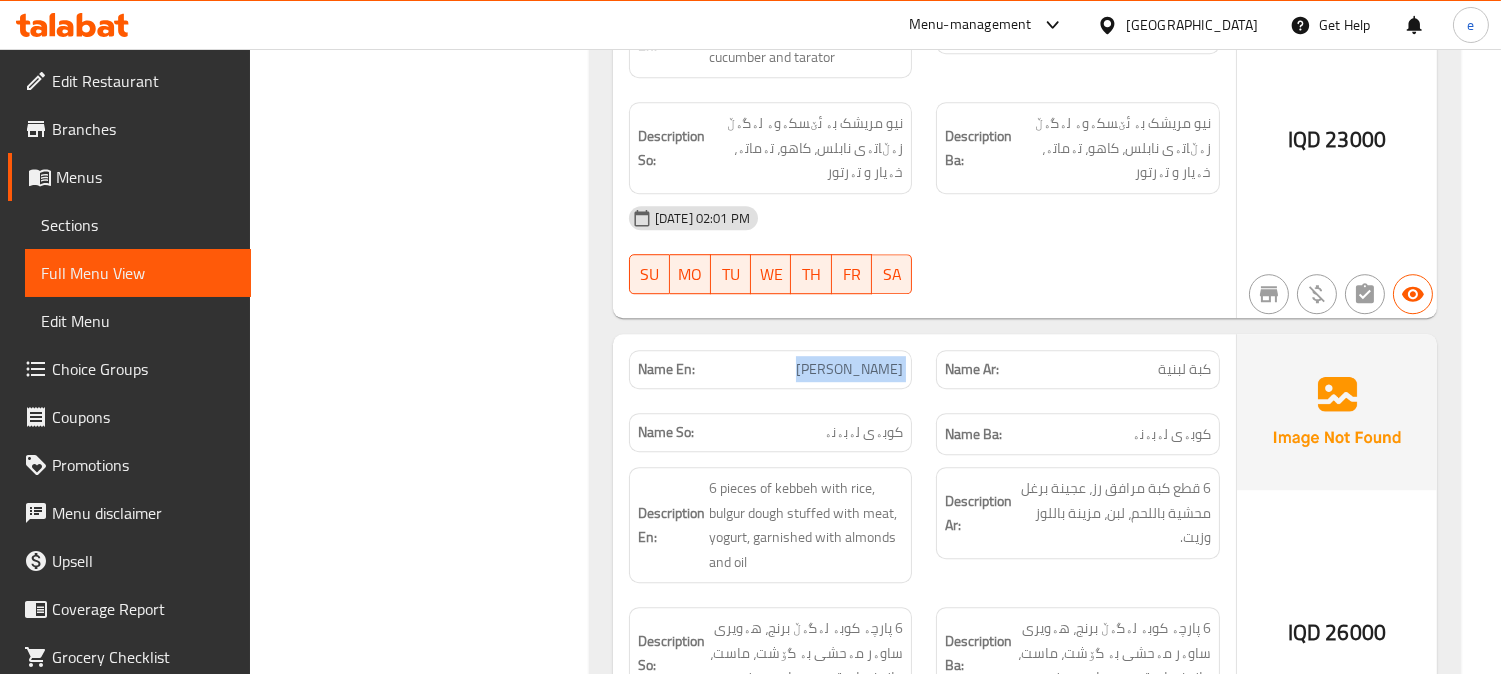 click on "[PERSON_NAME]" at bounding box center [811, -8725] 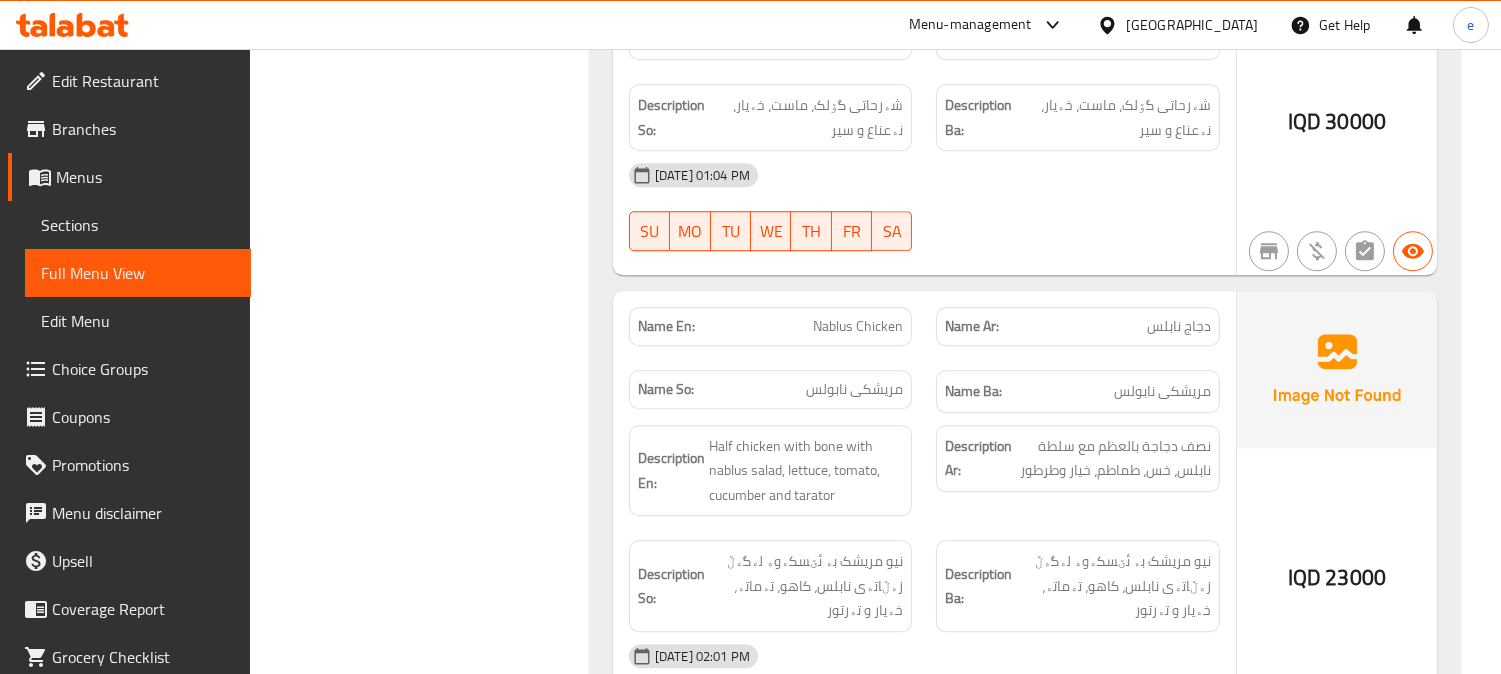 scroll, scrollTop: 10000, scrollLeft: 0, axis: vertical 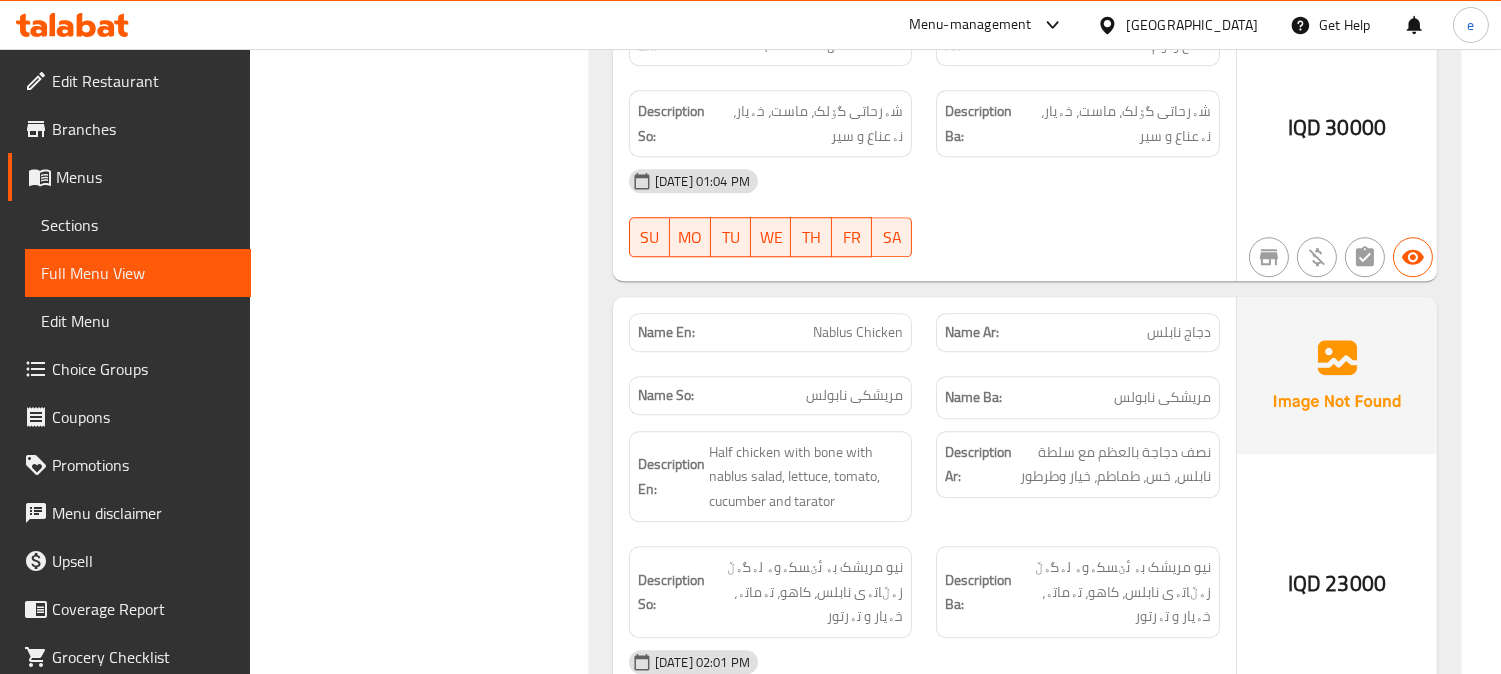 click on "[DATE] 02:01 PM" at bounding box center [924, -8432] 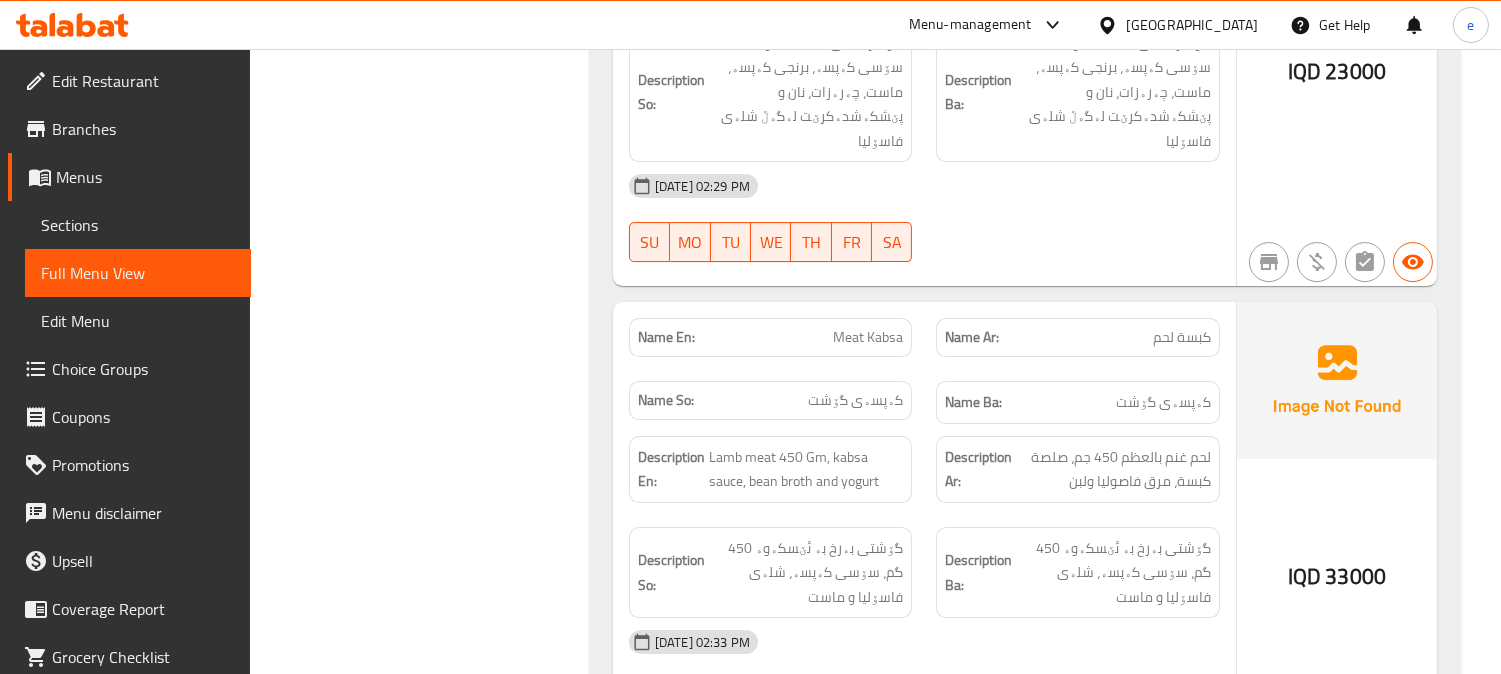 scroll, scrollTop: 12000, scrollLeft: 0, axis: vertical 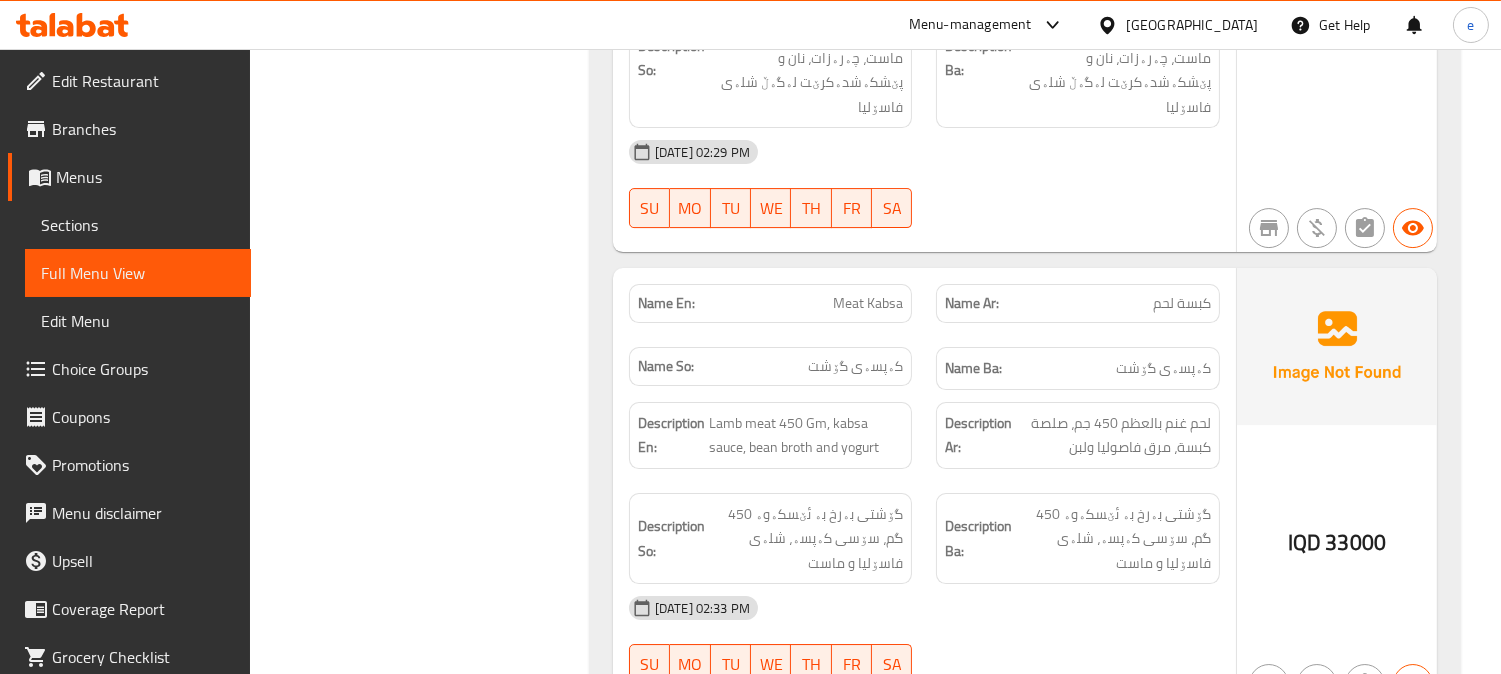 click on "كبسة لحم" at bounding box center [1130, -8913] 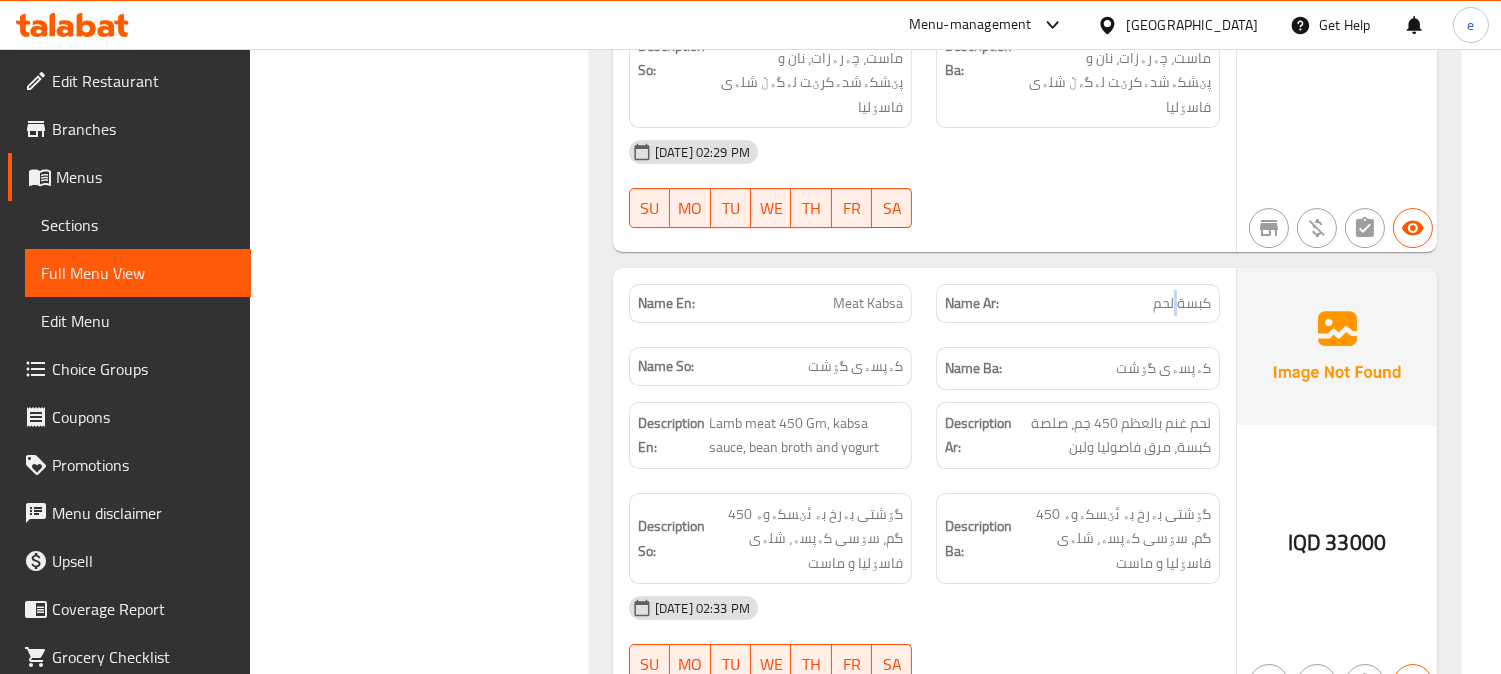 click on "كبسة لحم" at bounding box center [1130, -8913] 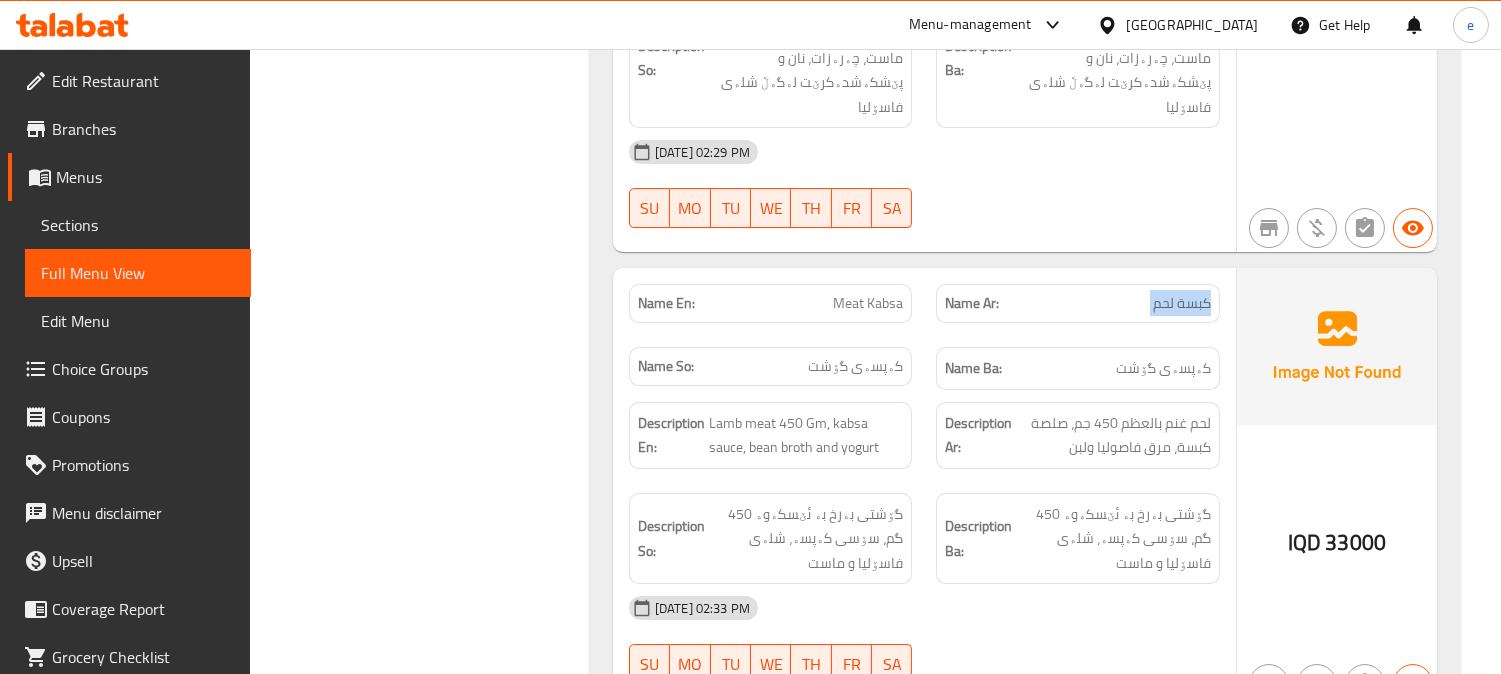 copy on "كبسة لحم" 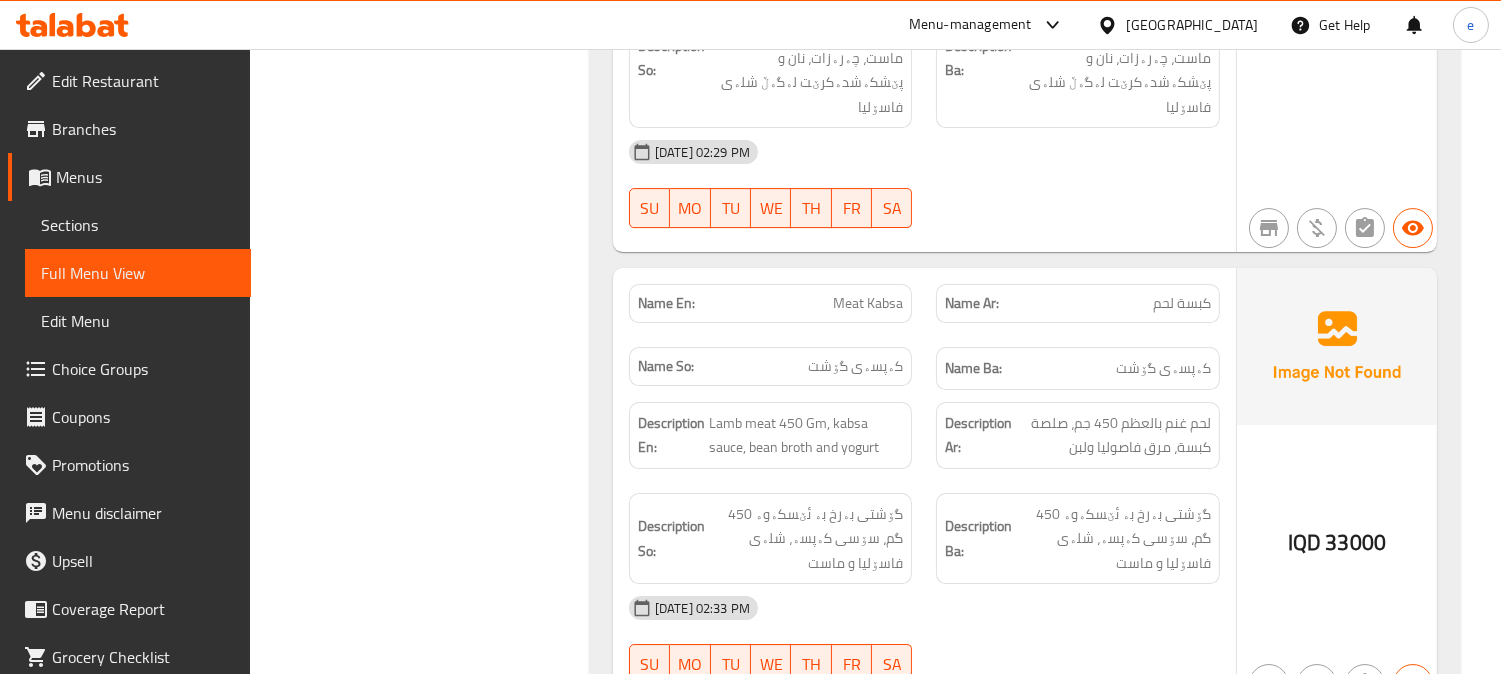 click on "[DATE] 02:33 PM" at bounding box center (924, -8611) 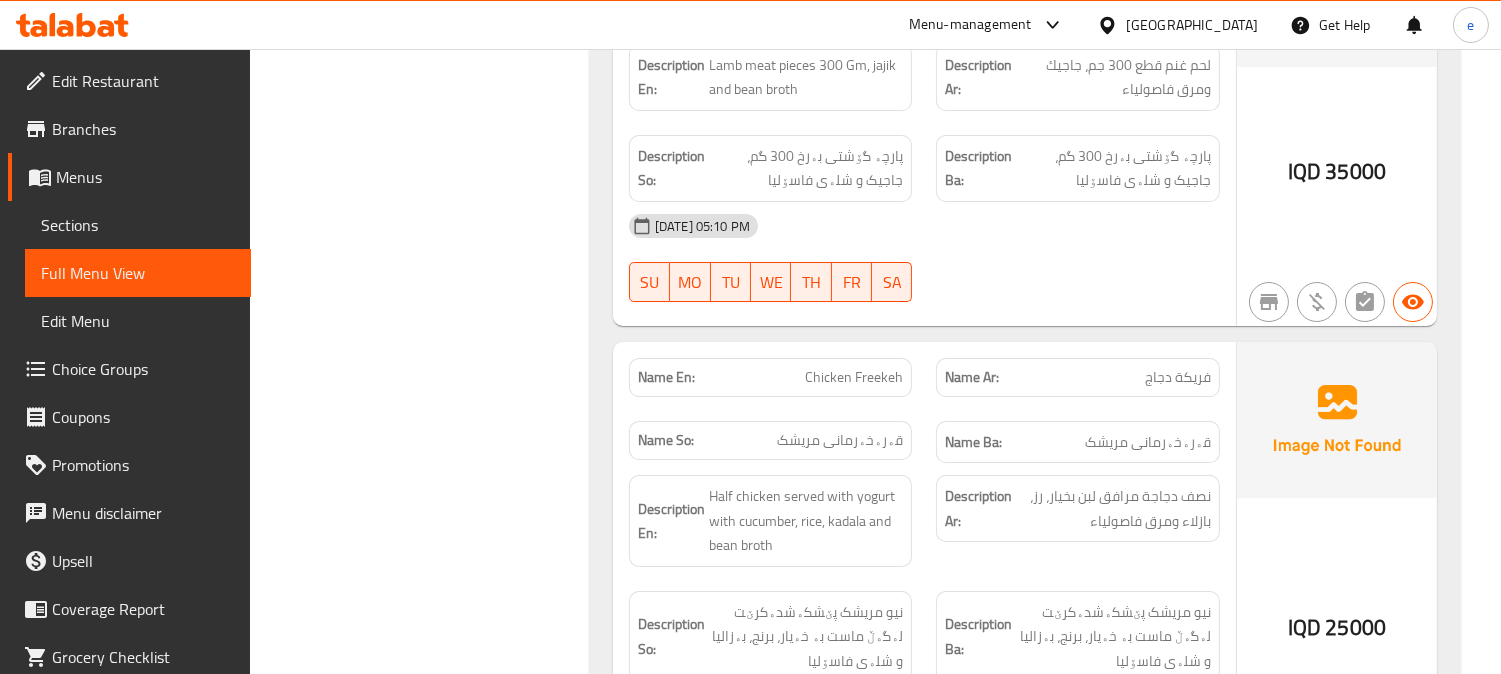 scroll, scrollTop: 12888, scrollLeft: 0, axis: vertical 